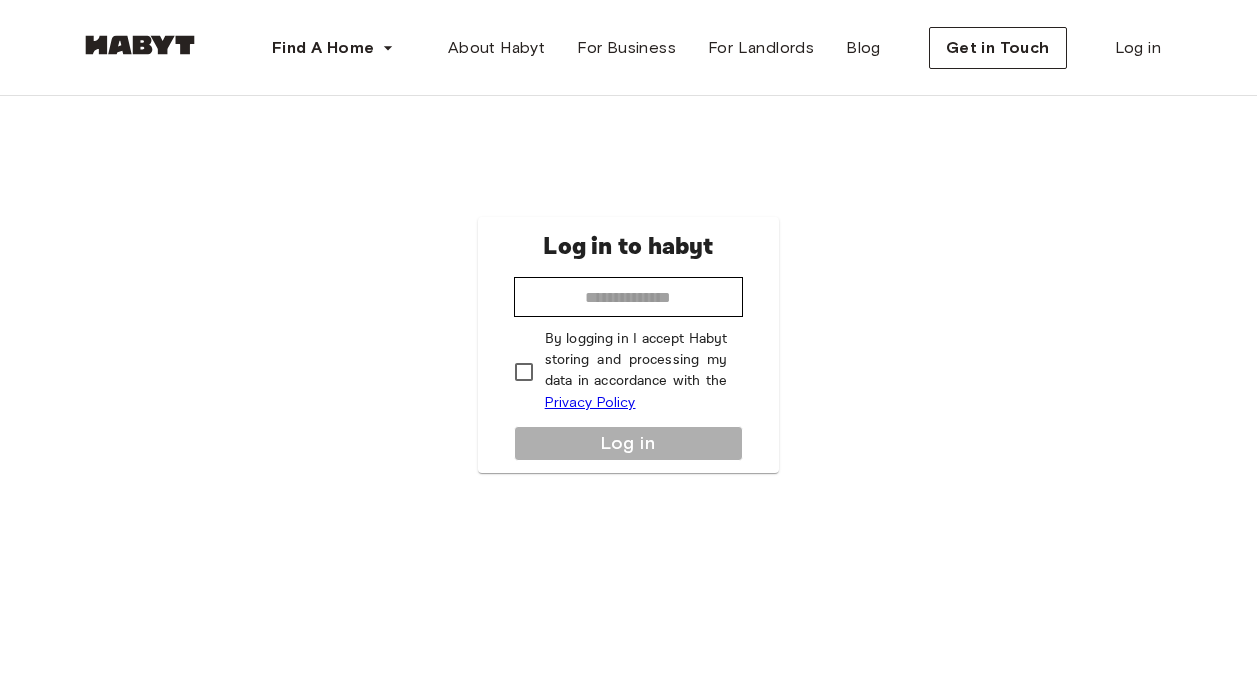 scroll, scrollTop: 0, scrollLeft: 0, axis: both 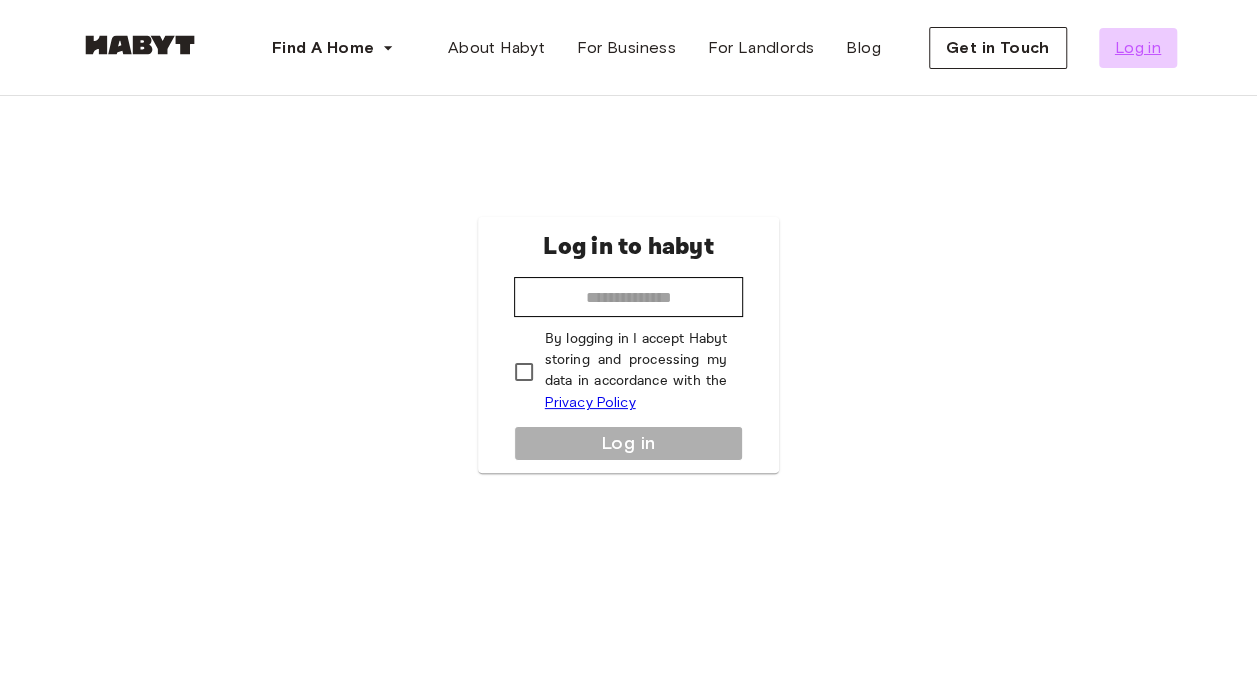 click on "Log in" at bounding box center (1138, 48) 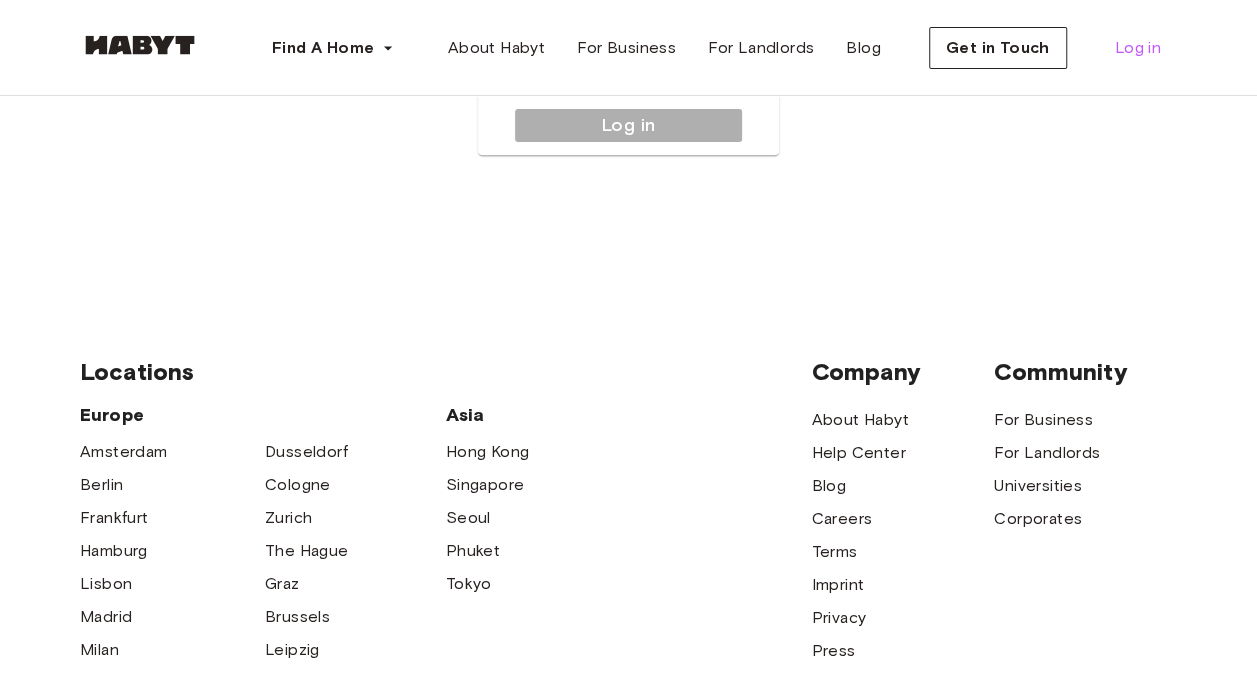 scroll, scrollTop: 0, scrollLeft: 0, axis: both 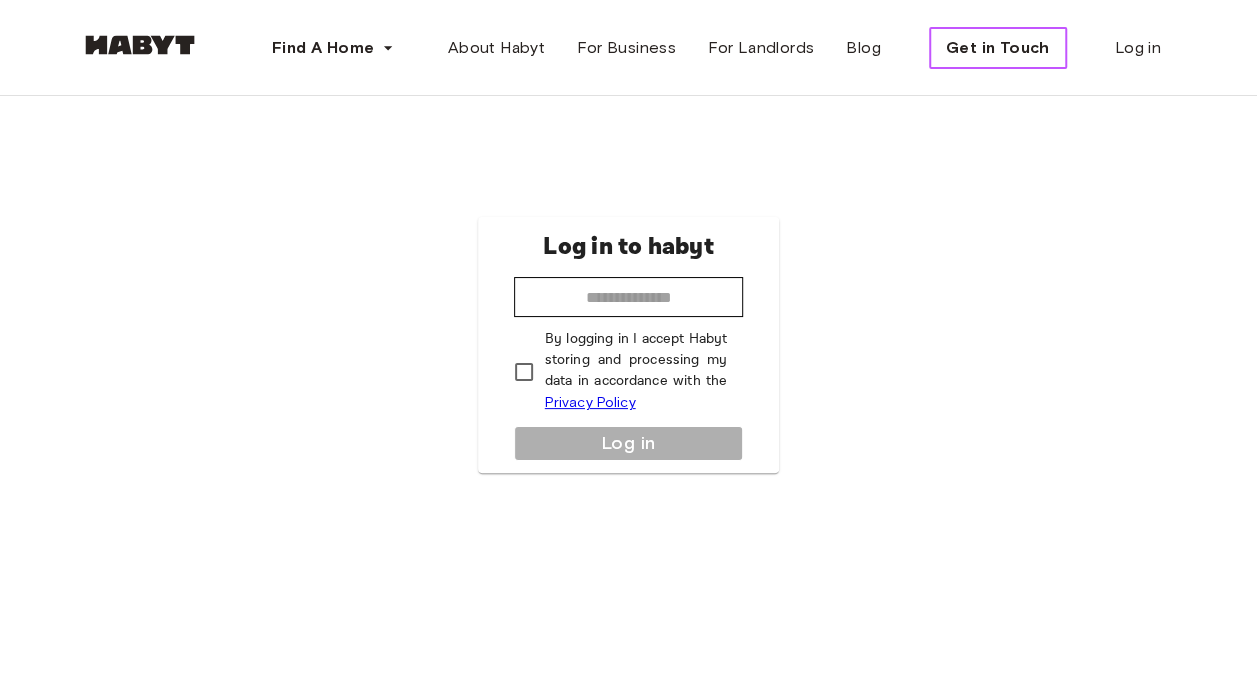 click on "Get in Touch" at bounding box center [998, 48] 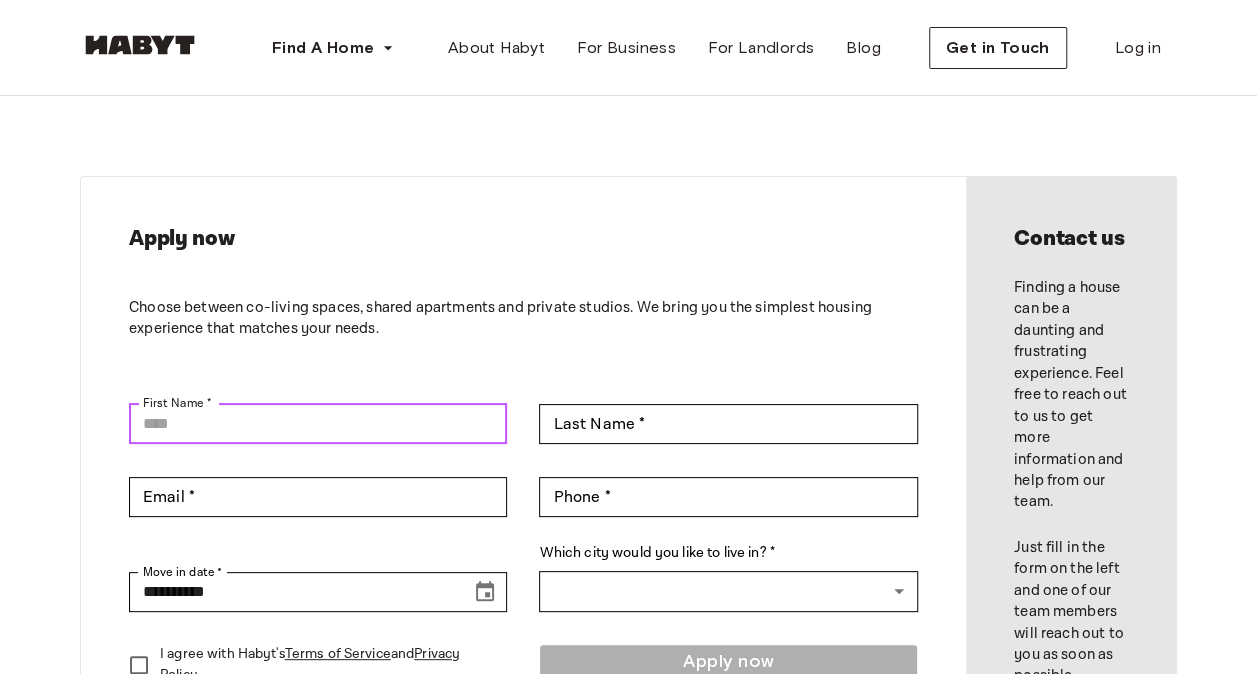 click on "First Name * First Name *" at bounding box center (318, 424) 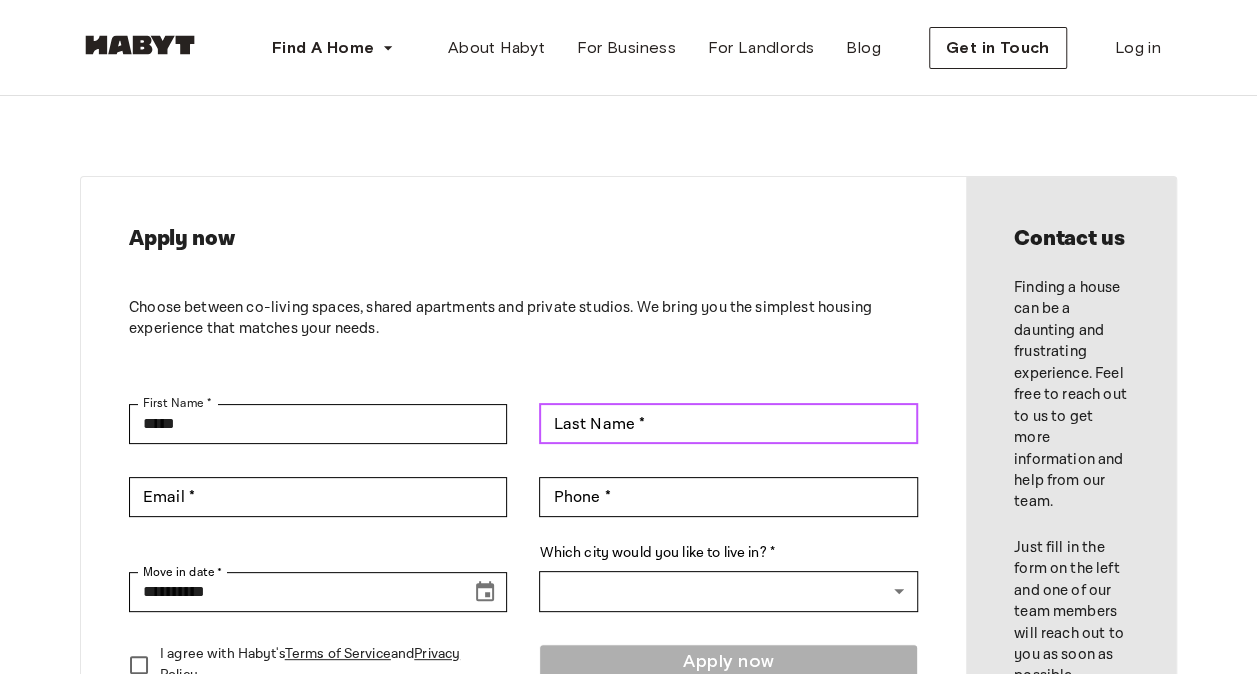 type on "******" 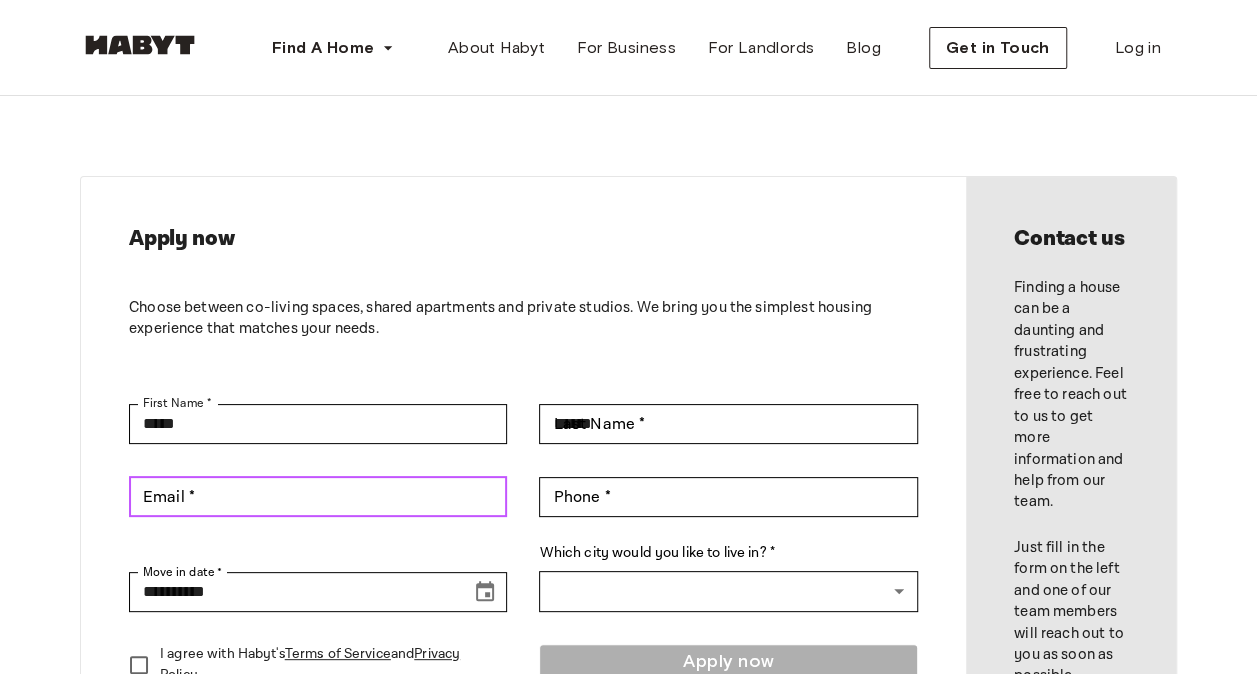 type on "**********" 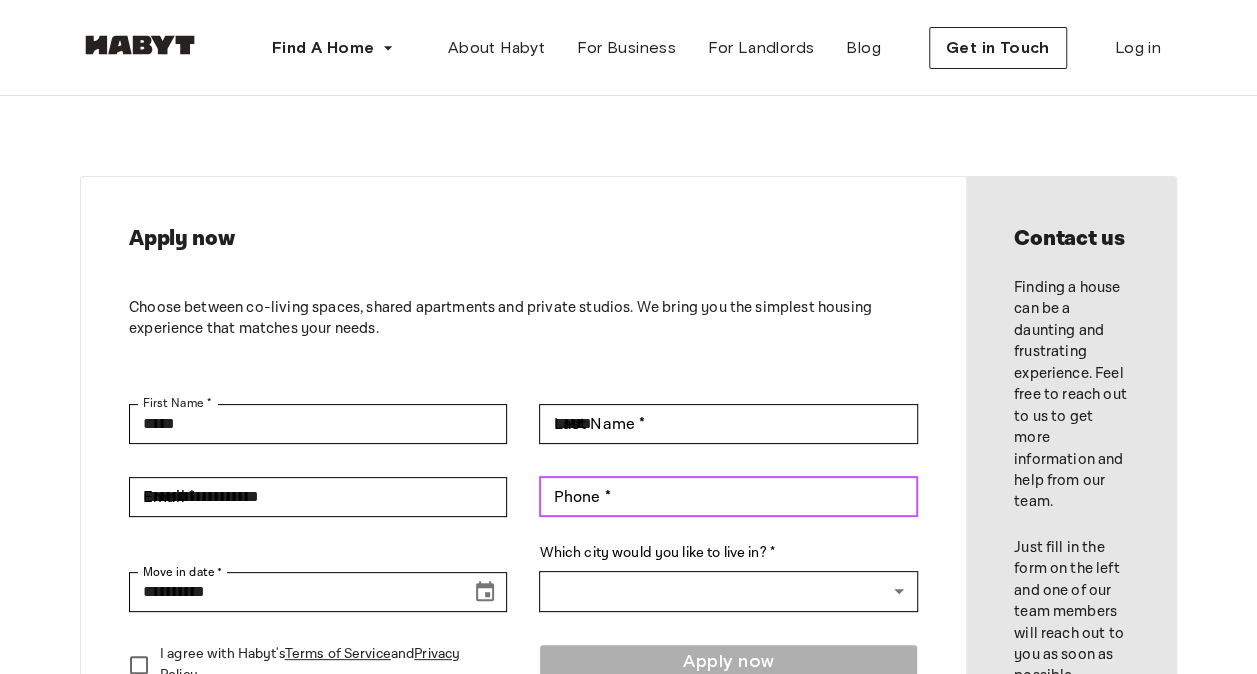 type on "**********" 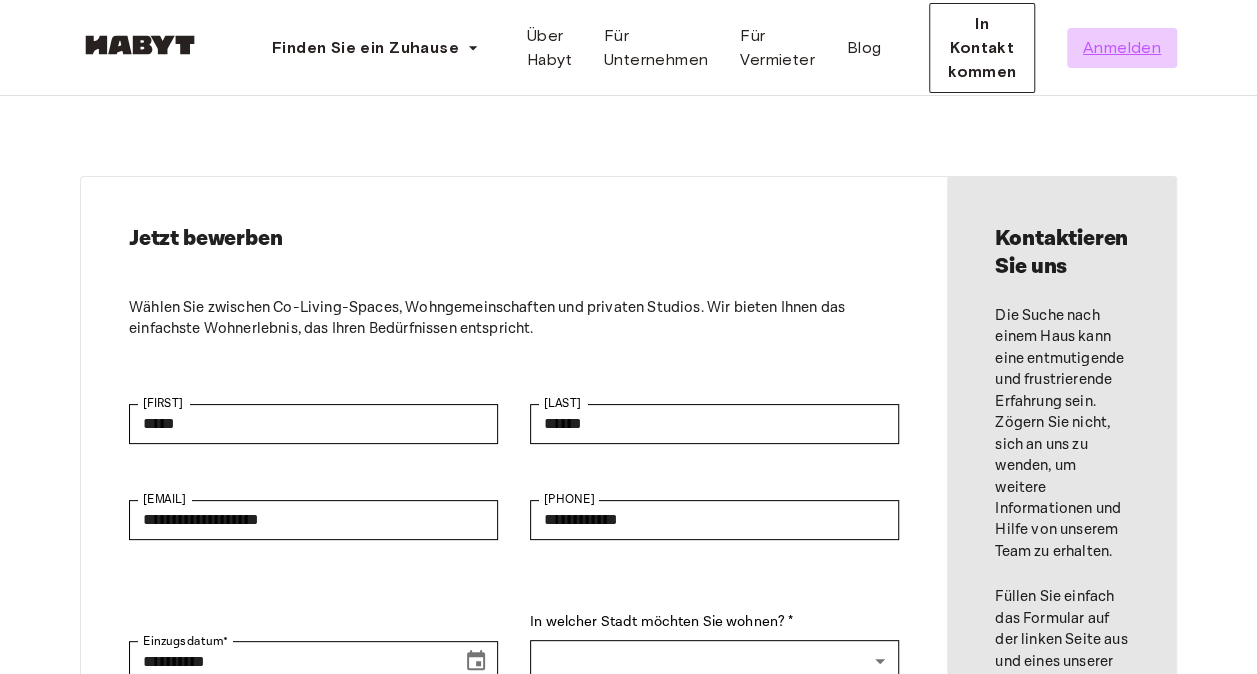 click on "Anmelden" at bounding box center [1122, 48] 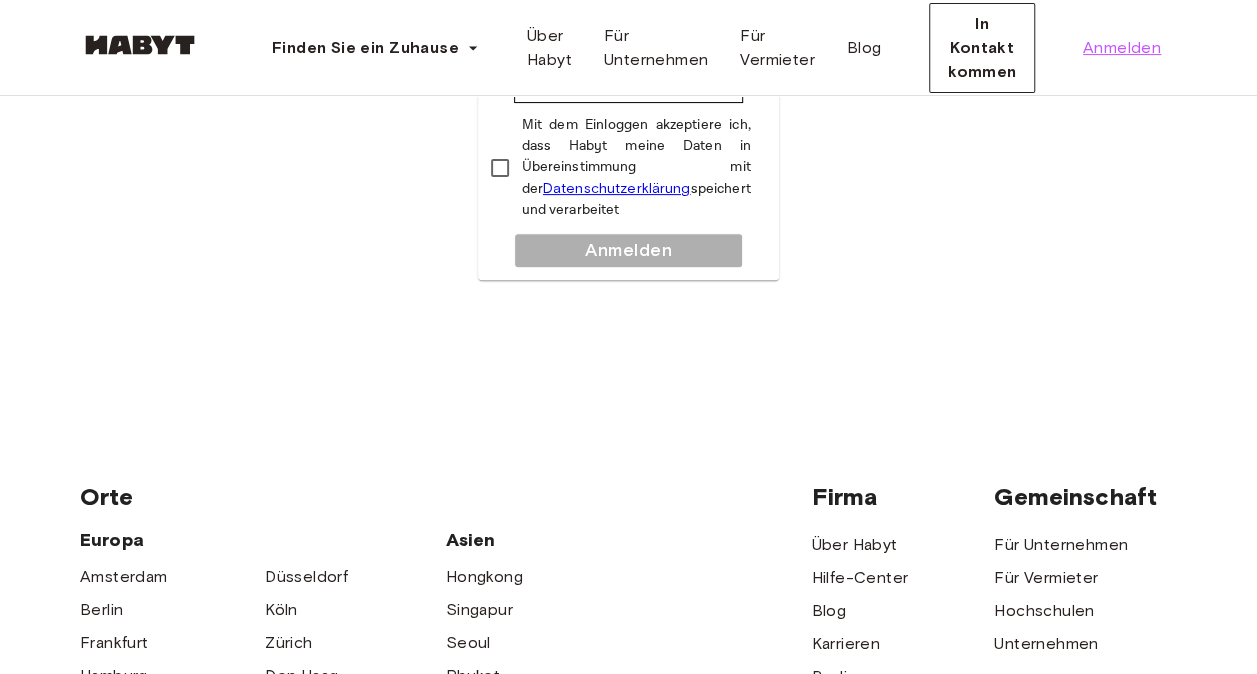 scroll, scrollTop: 0, scrollLeft: 0, axis: both 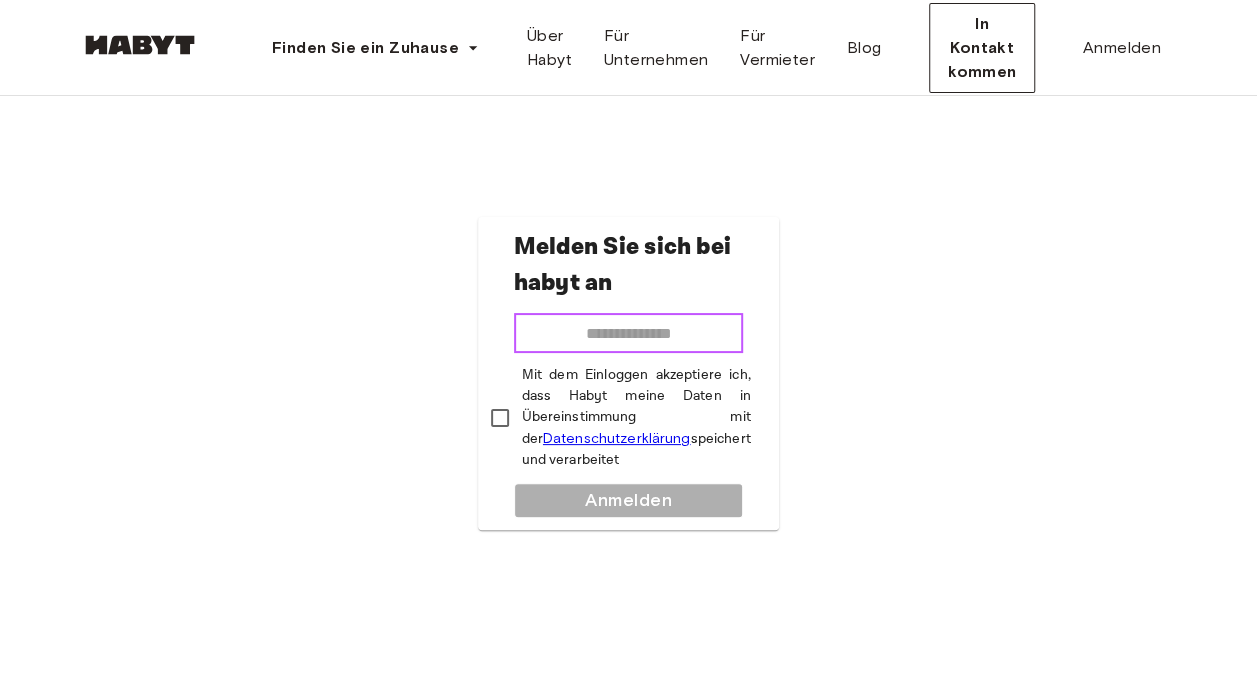 click at bounding box center (629, 333) 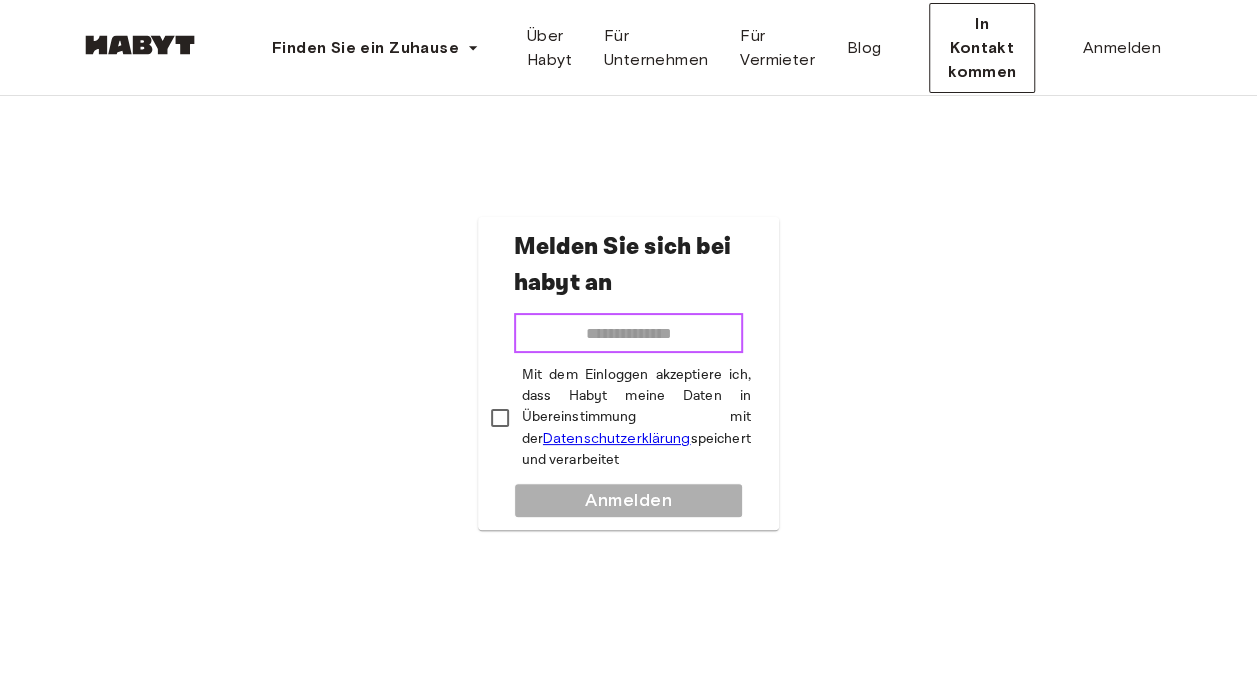 type on "**********" 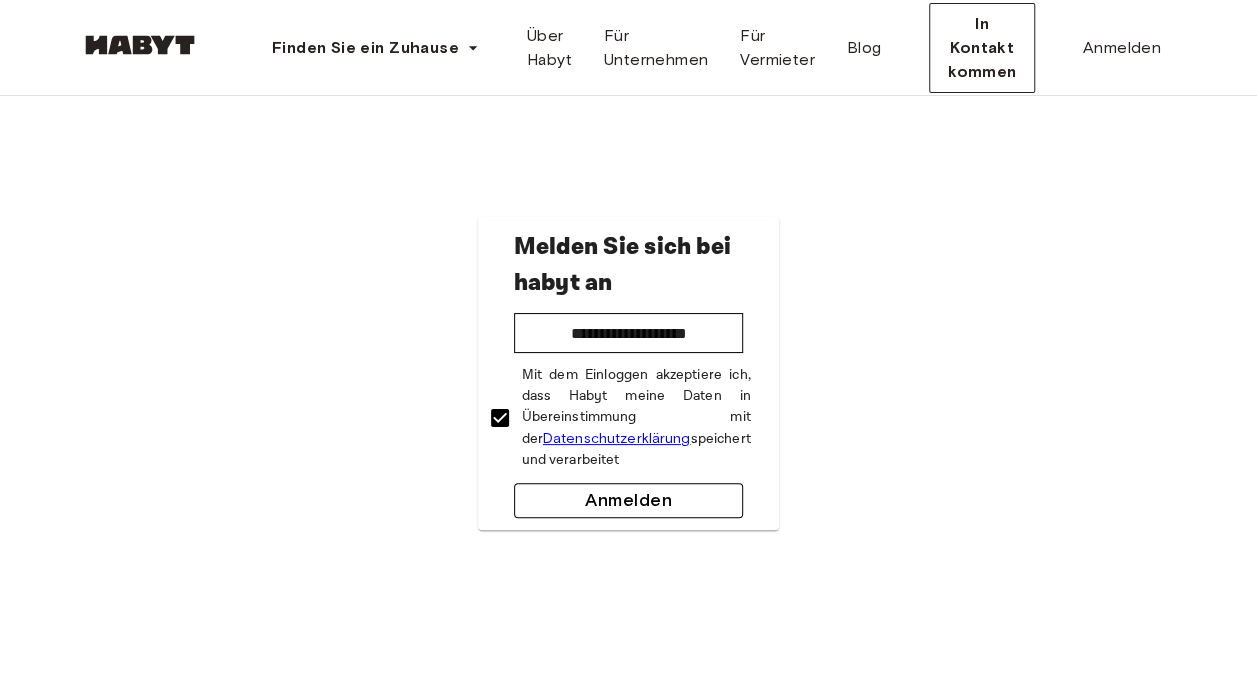 click on "Anmelden" at bounding box center (629, 500) 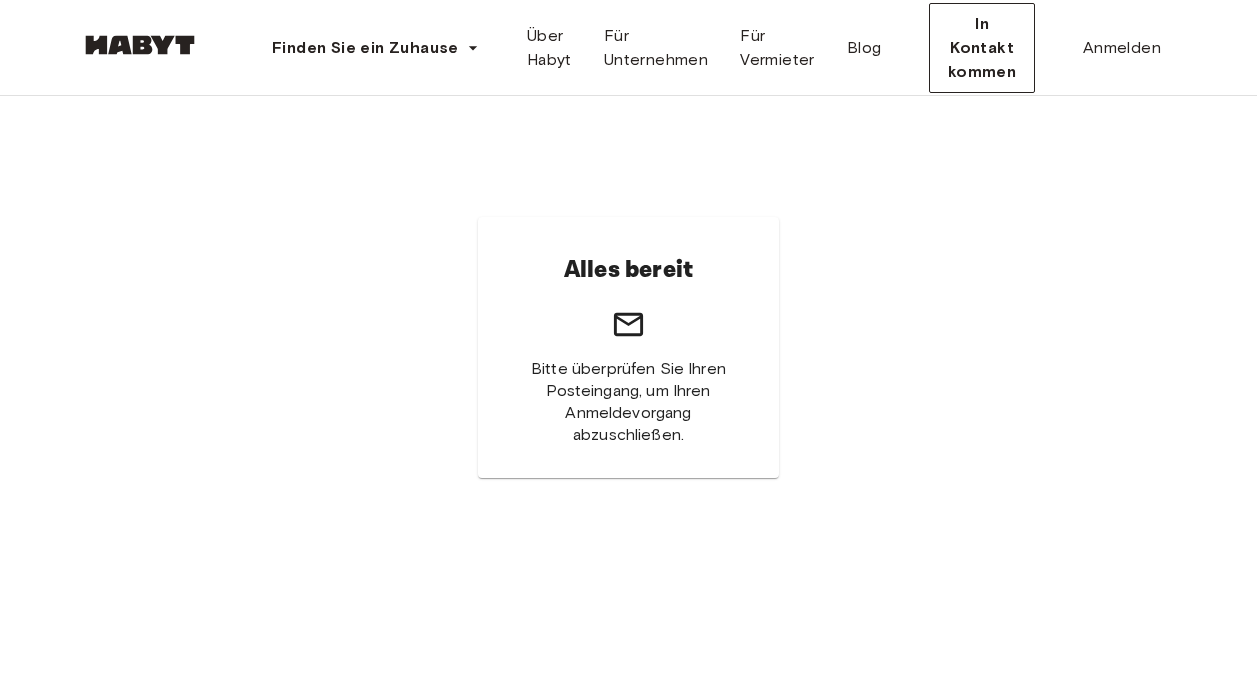 scroll, scrollTop: 0, scrollLeft: 0, axis: both 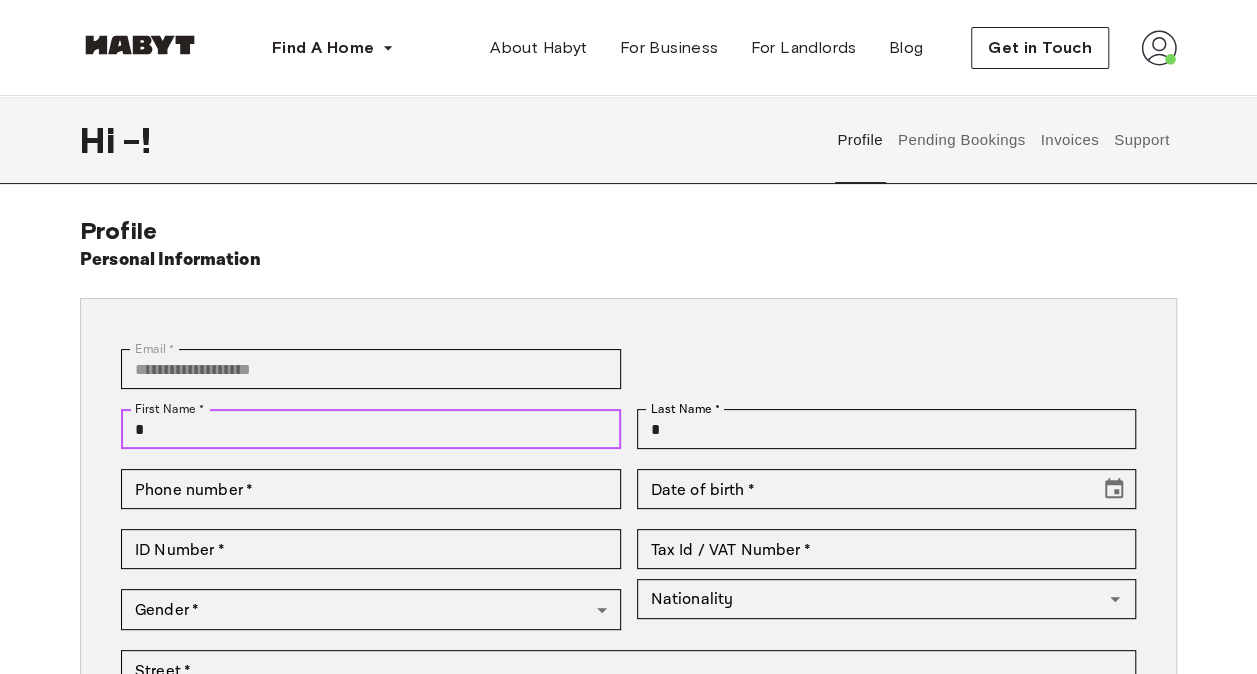 click on "*" at bounding box center [371, 429] 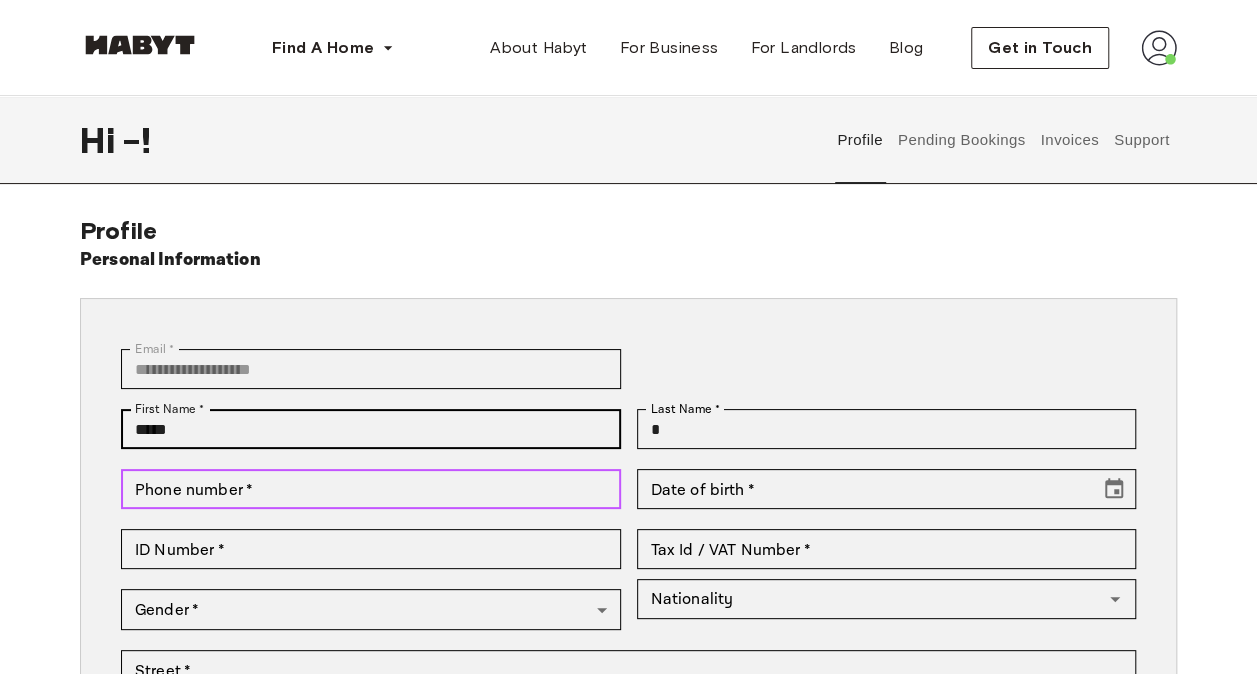 type on "**********" 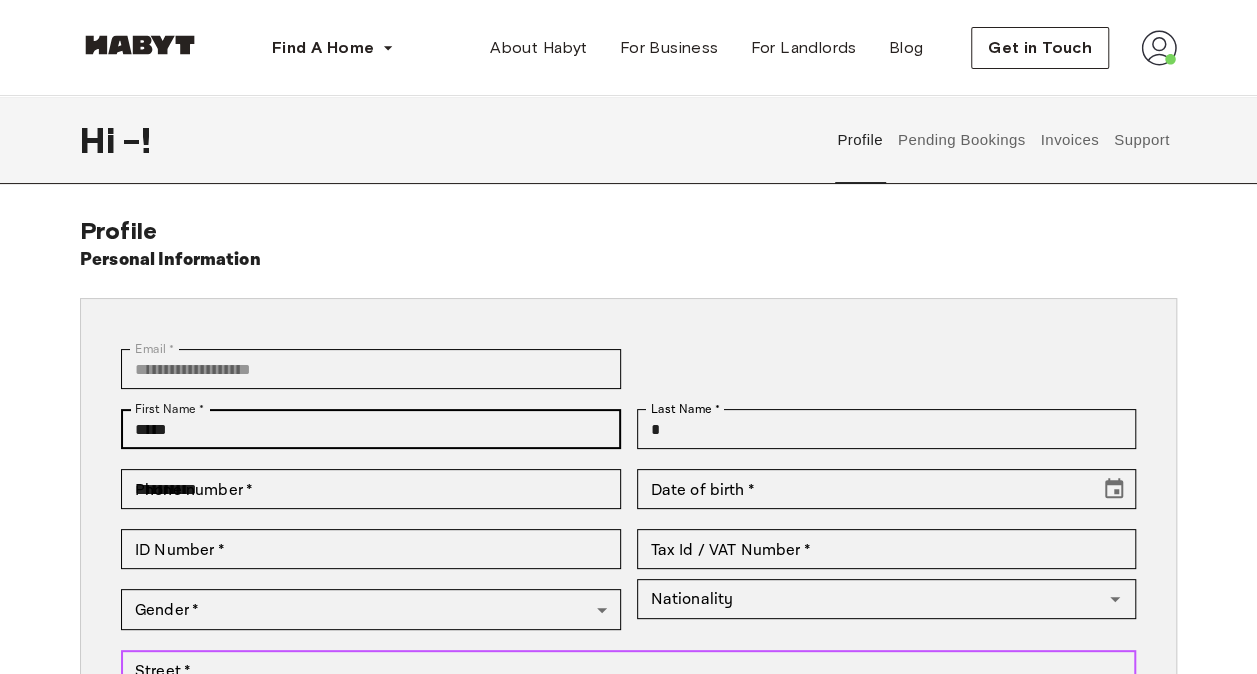 type on "**********" 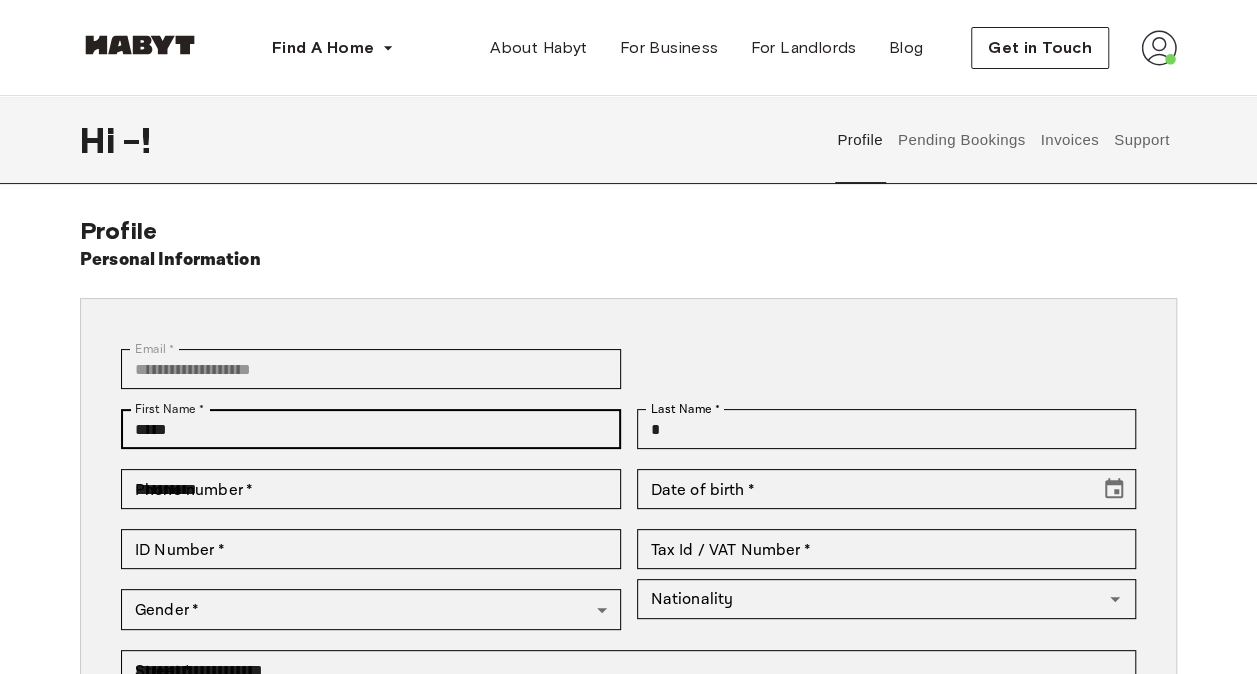 type on "****" 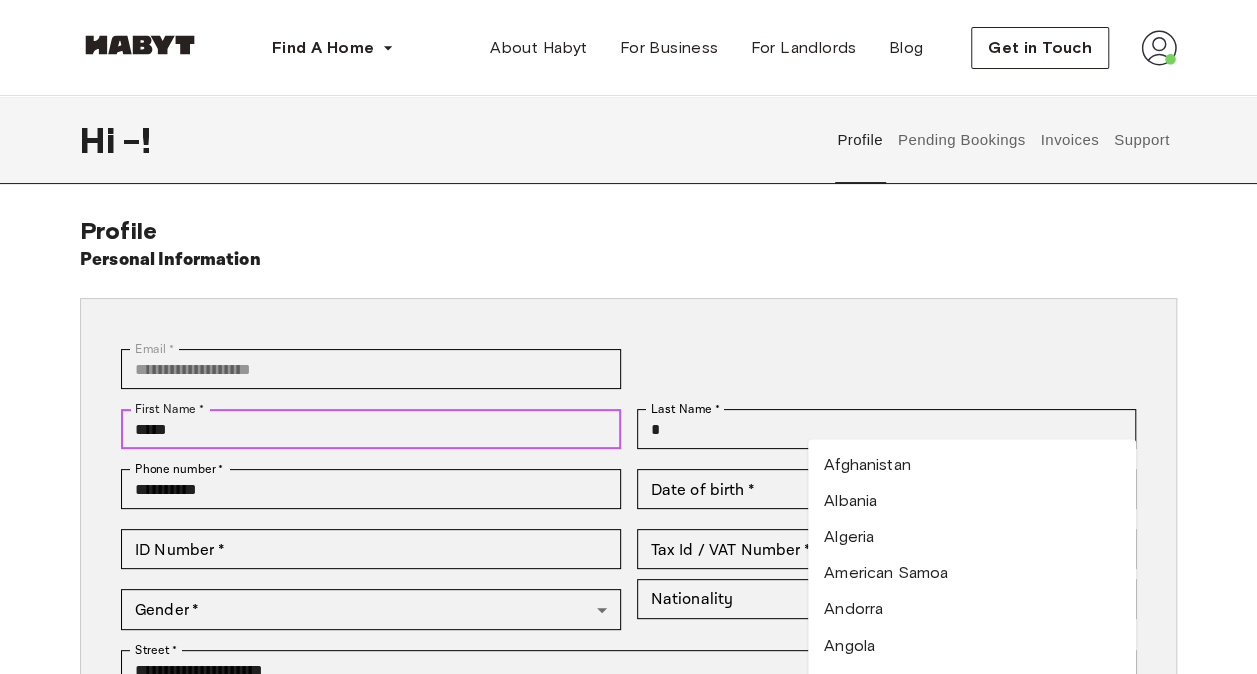 type 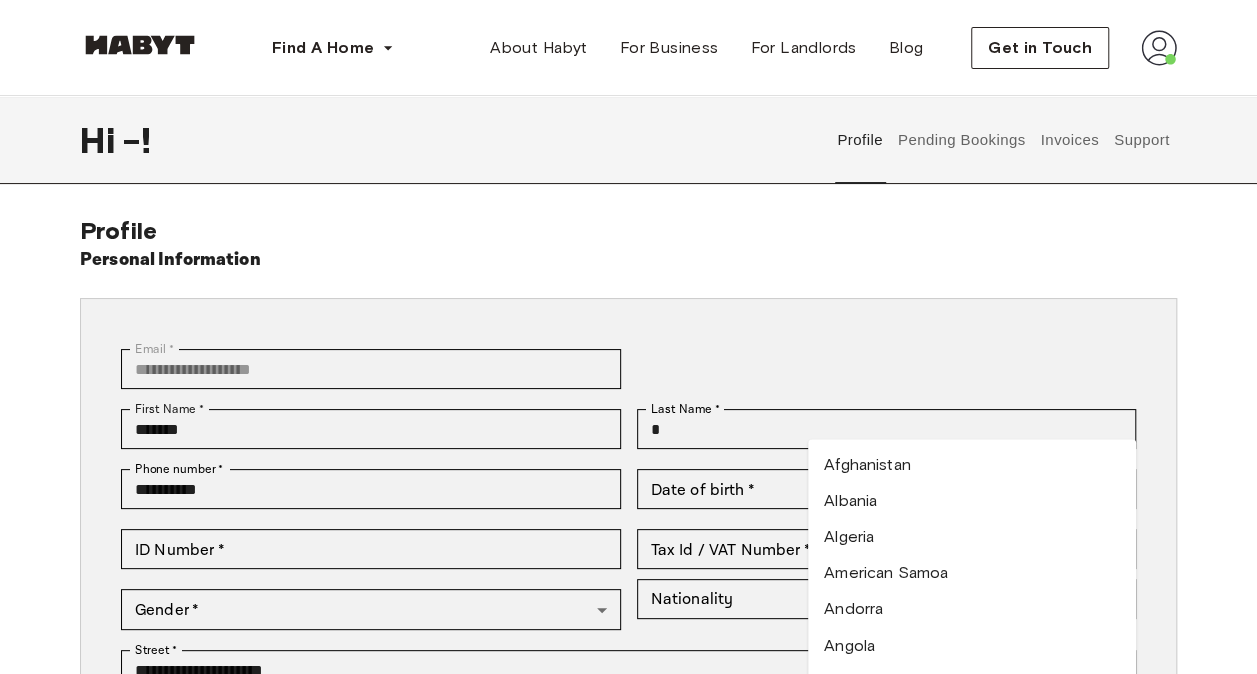 type on "*******" 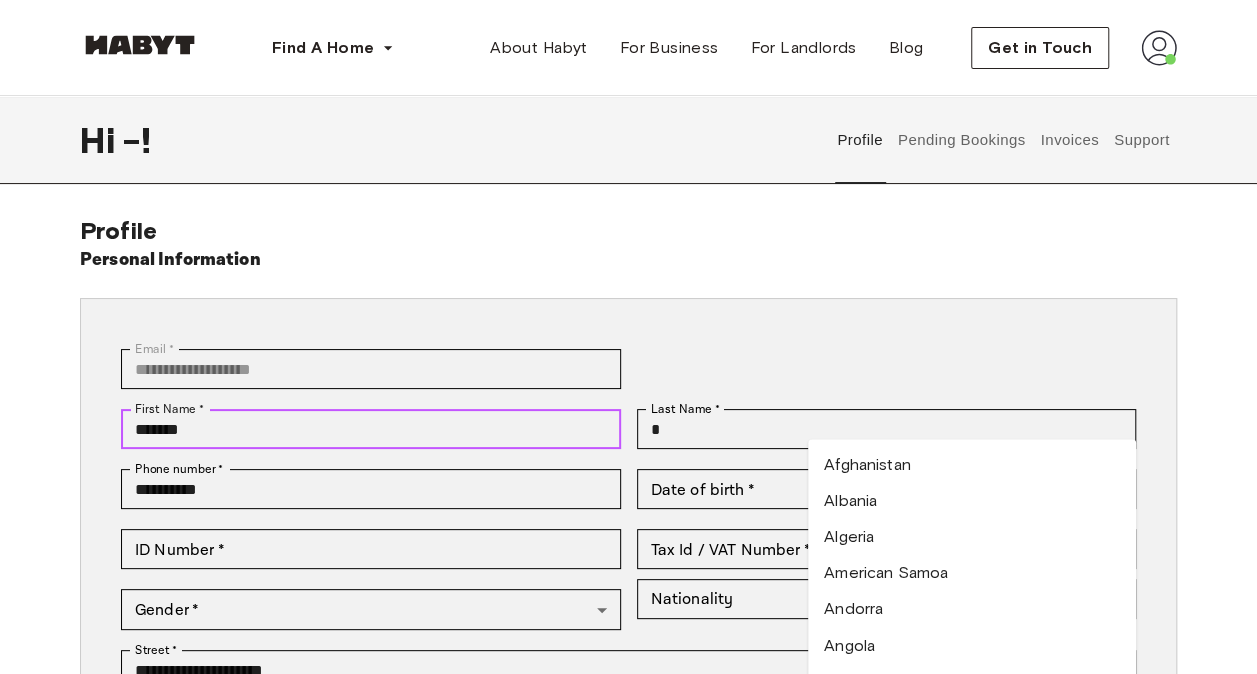 type 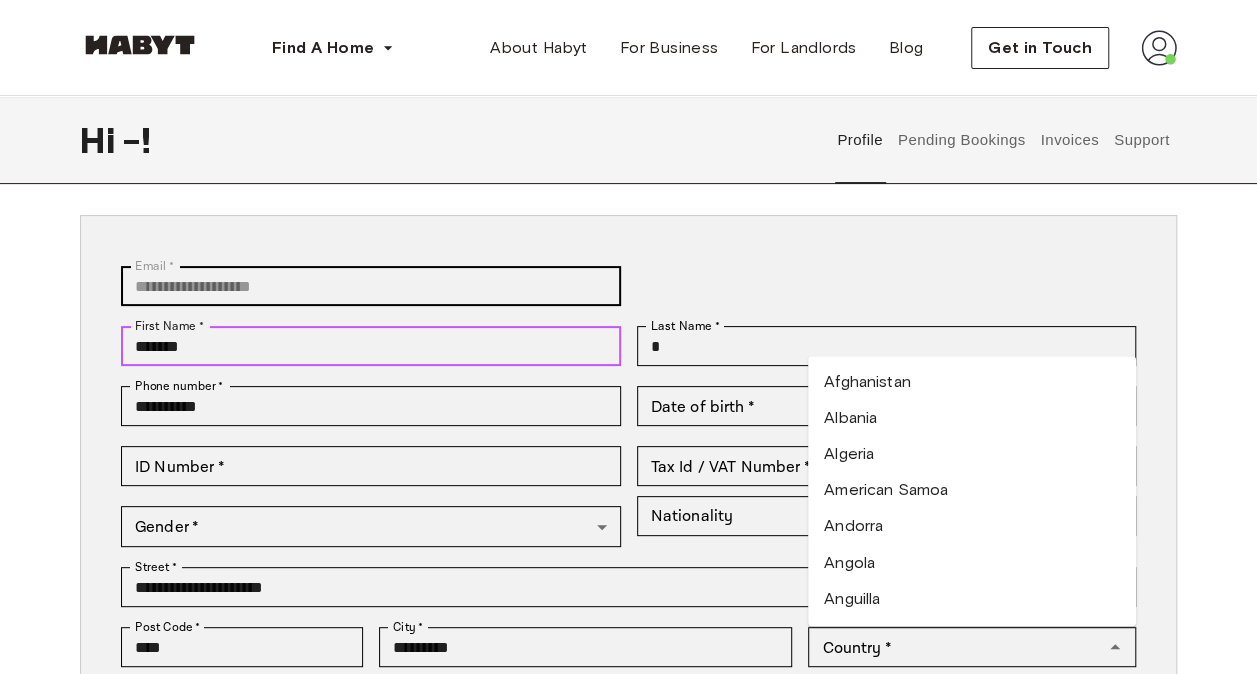 scroll, scrollTop: 87, scrollLeft: 0, axis: vertical 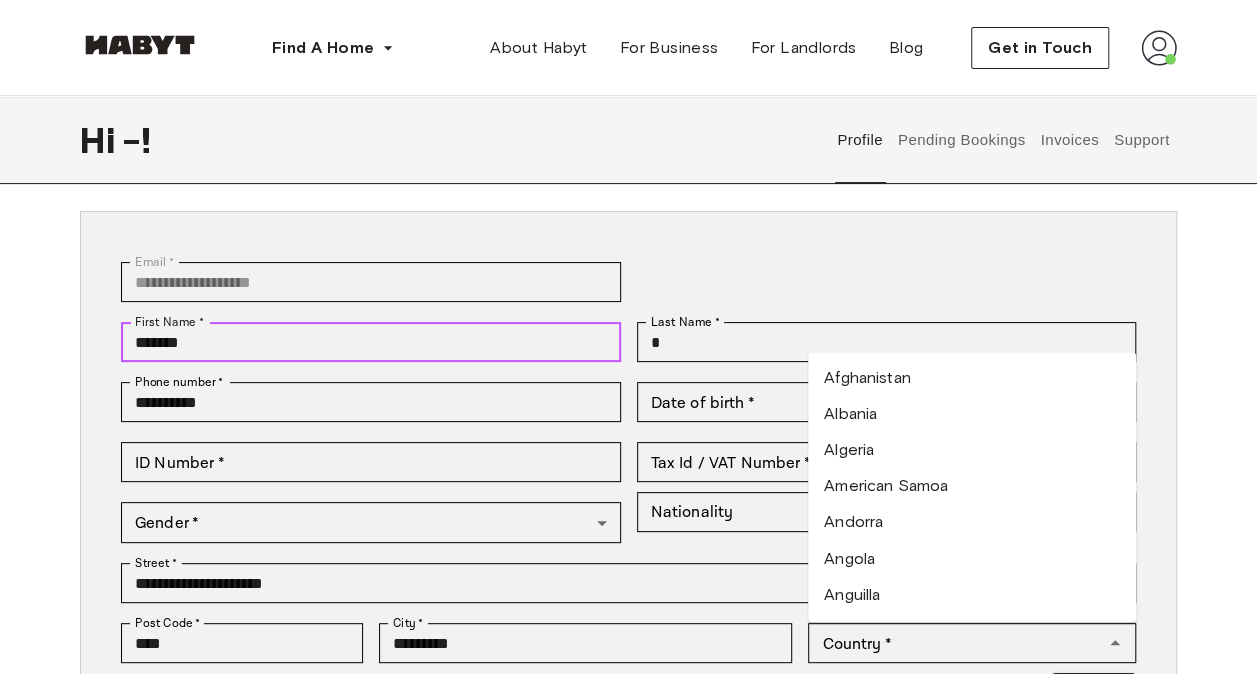 drag, startPoint x: 250, startPoint y: 326, endPoint x: 27, endPoint y: 336, distance: 223.2241 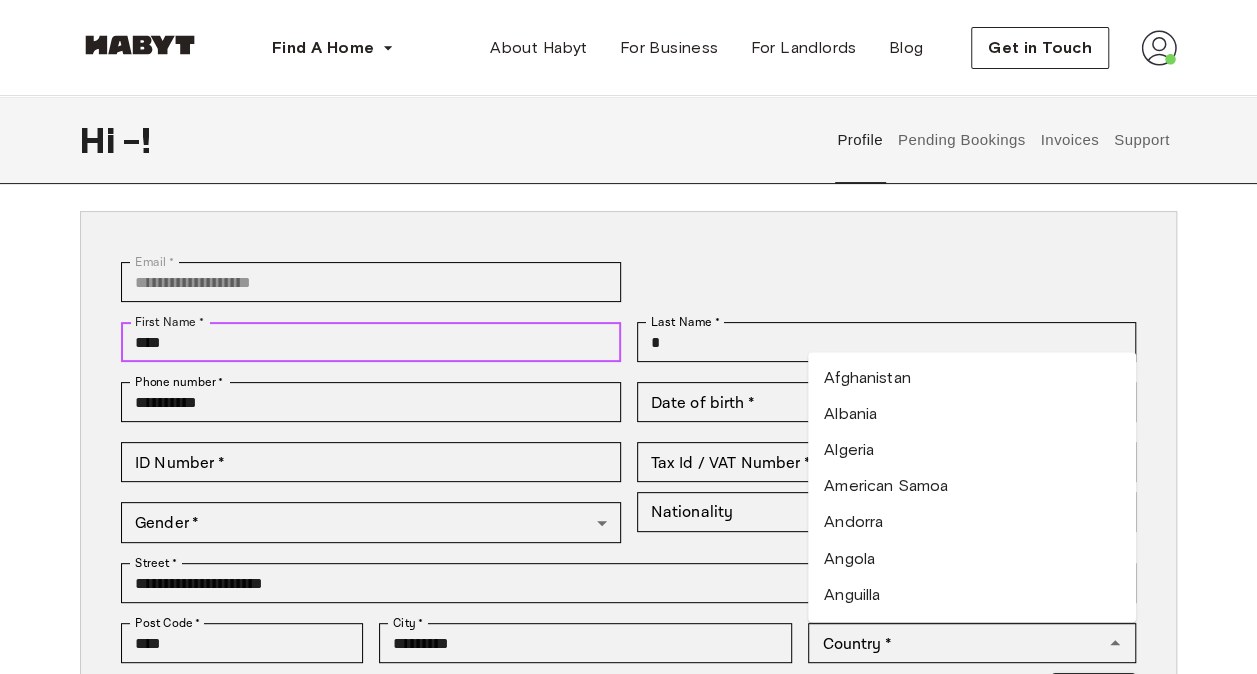 type on "*****" 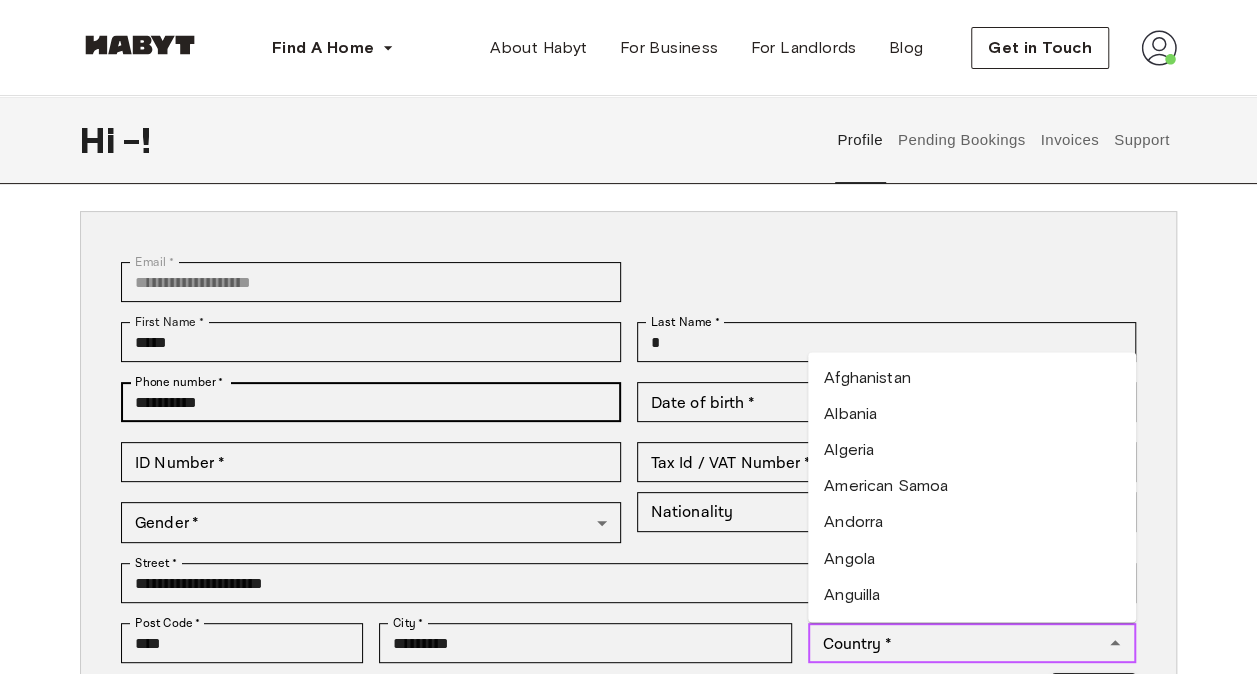 type on "*******" 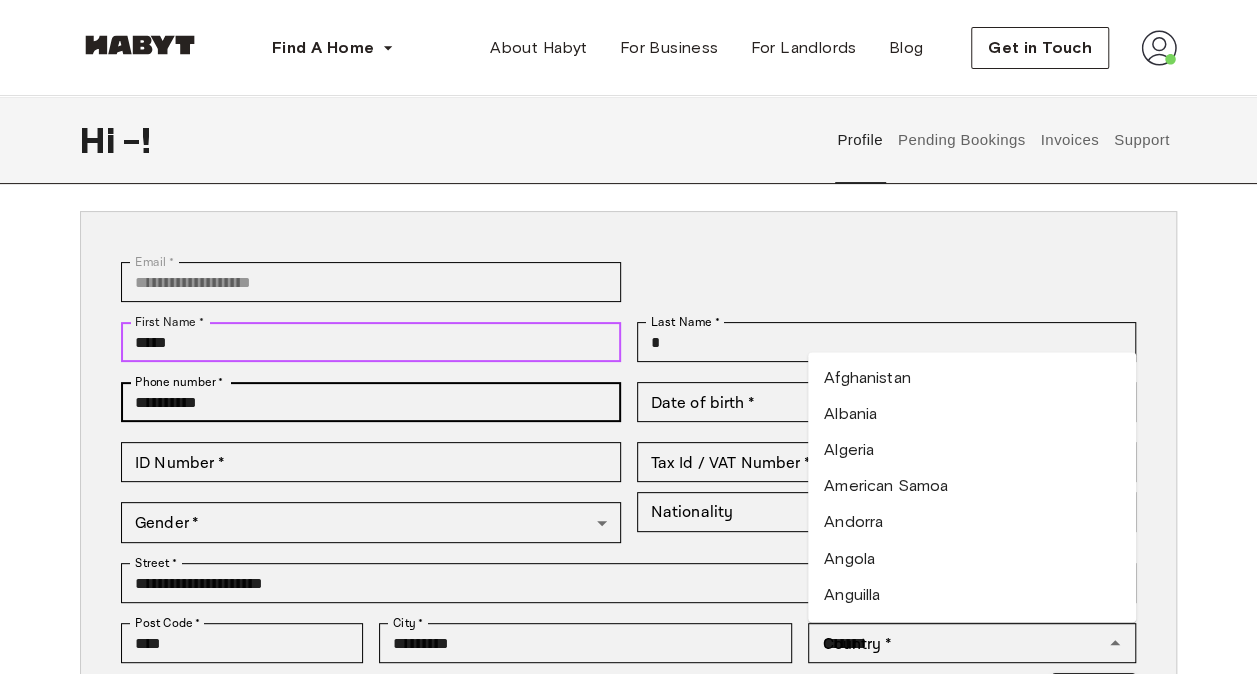 type 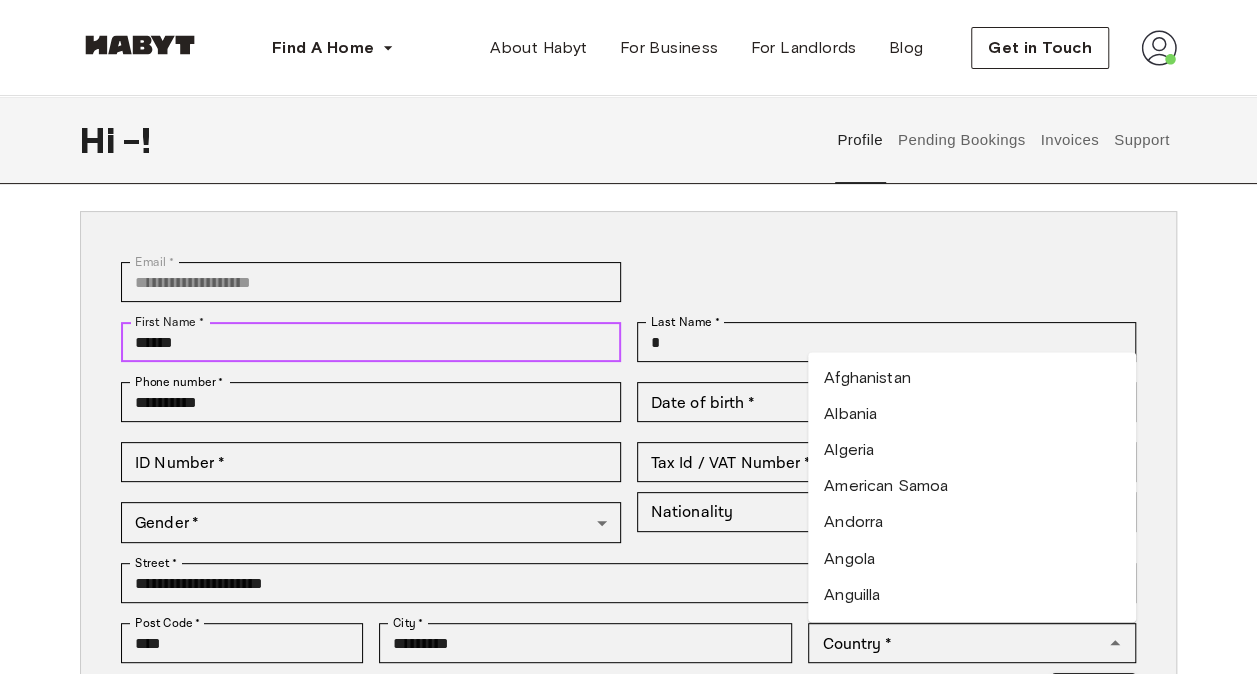 type on "*****" 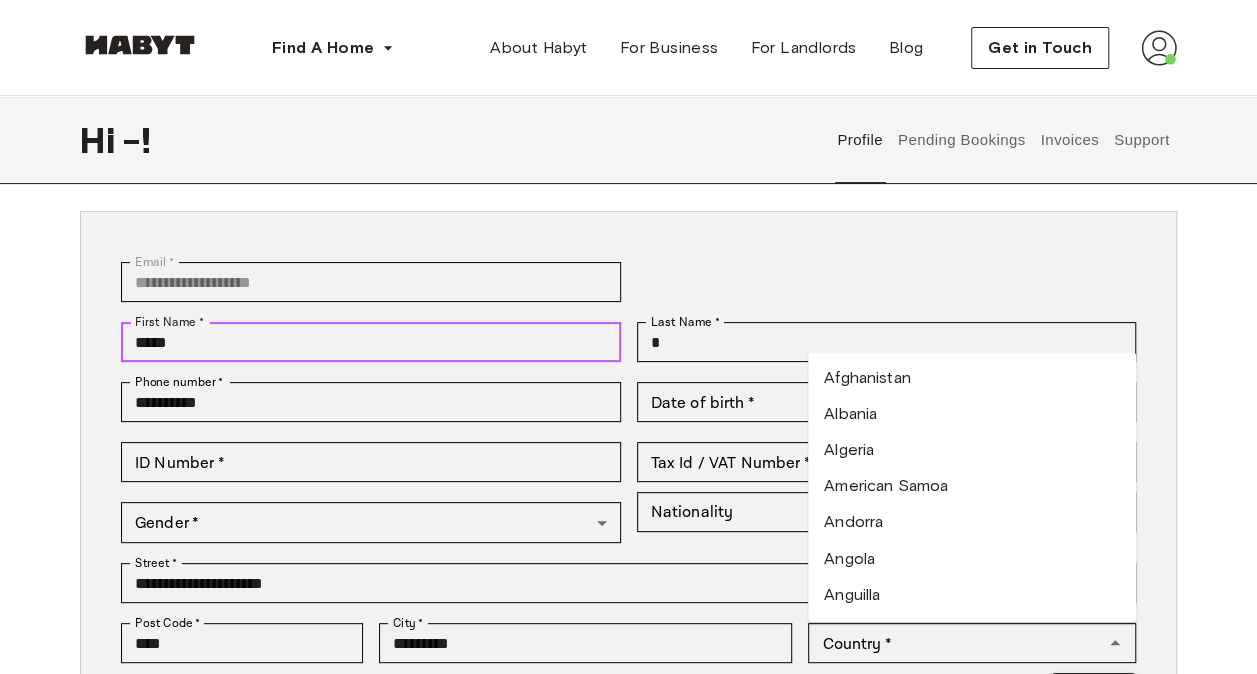 scroll, scrollTop: 8770, scrollLeft: 0, axis: vertical 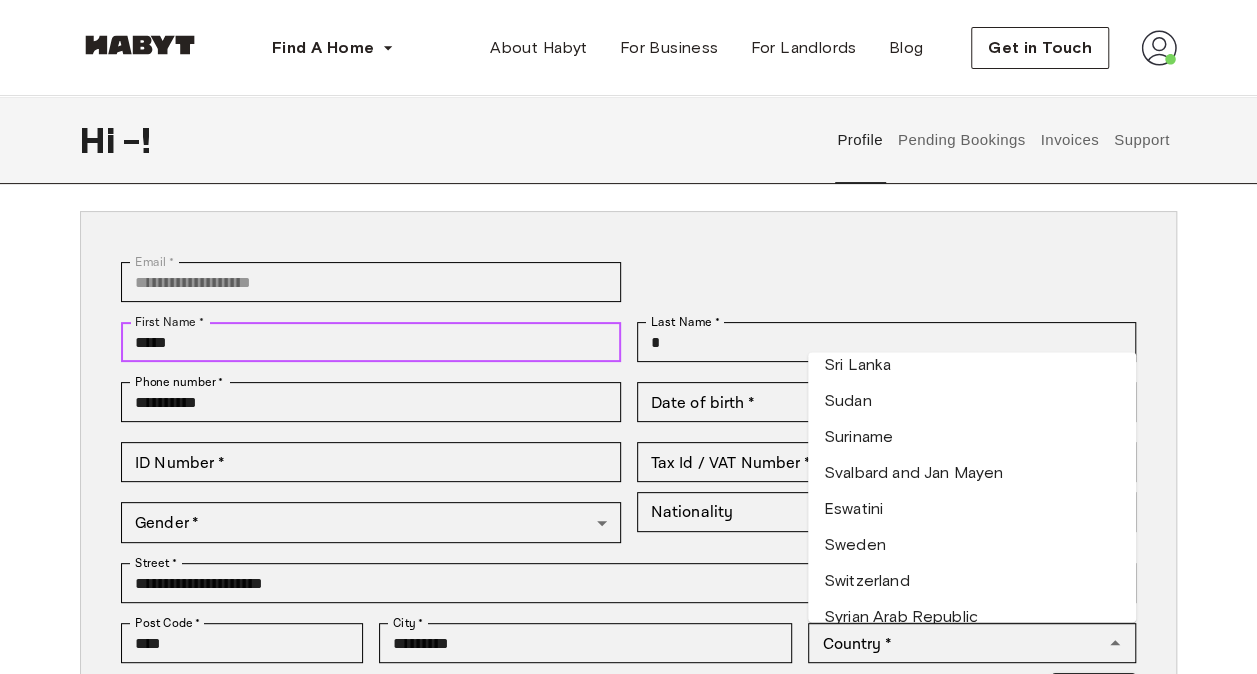click on "Switzerland" at bounding box center (972, 581) 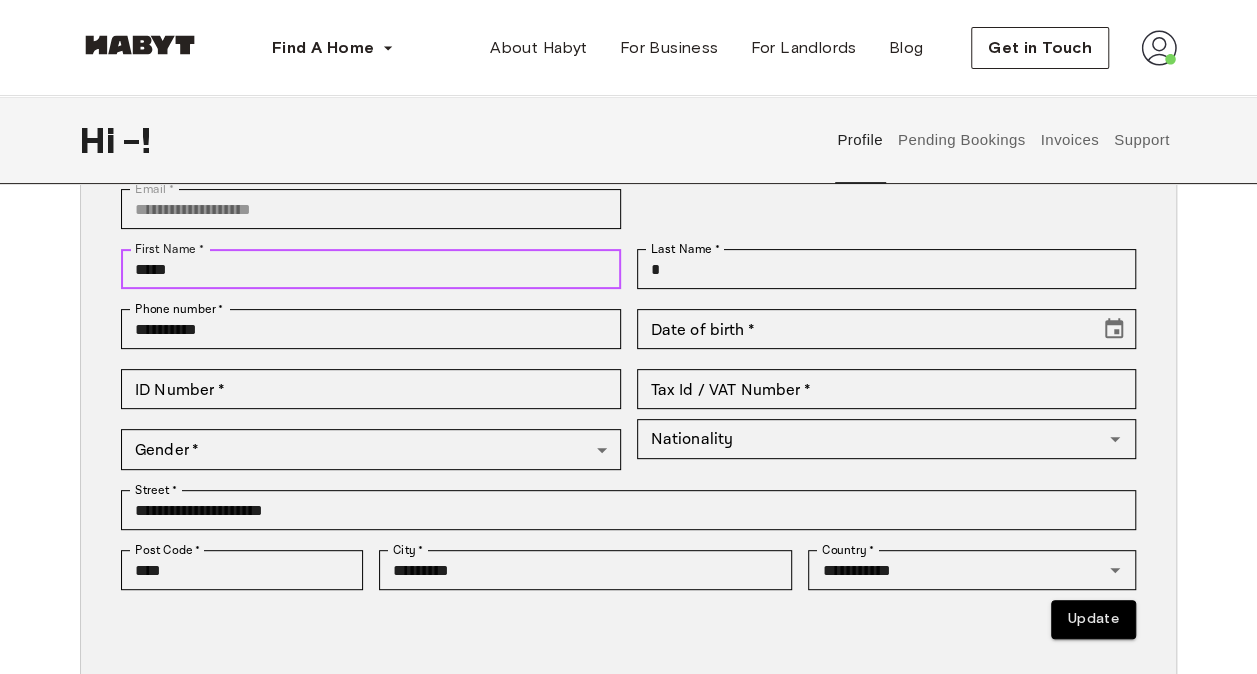 scroll, scrollTop: 157, scrollLeft: 0, axis: vertical 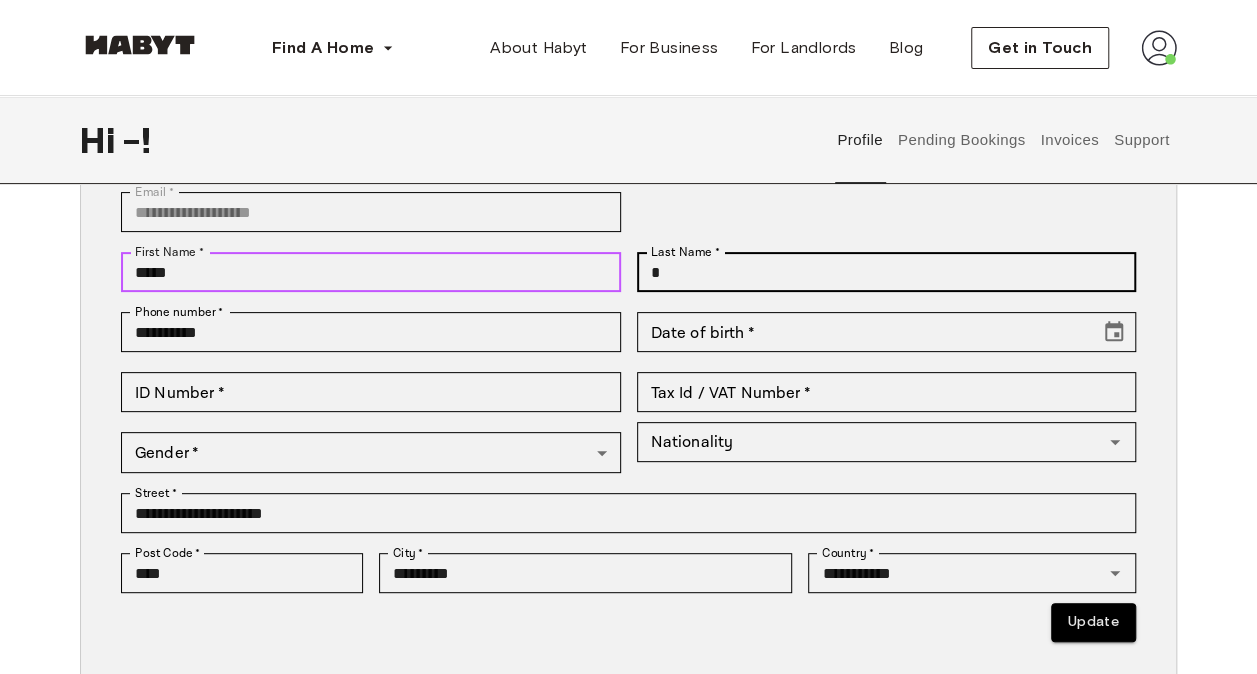 type on "*****" 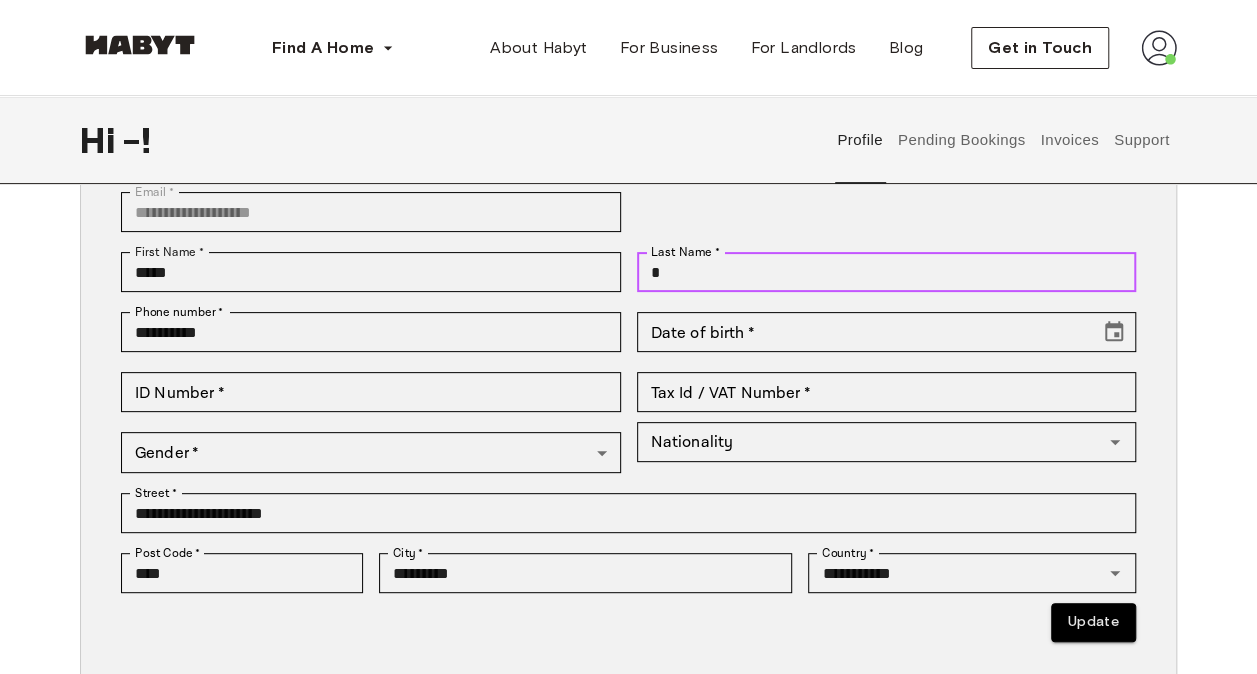 click on "*" at bounding box center (887, 272) 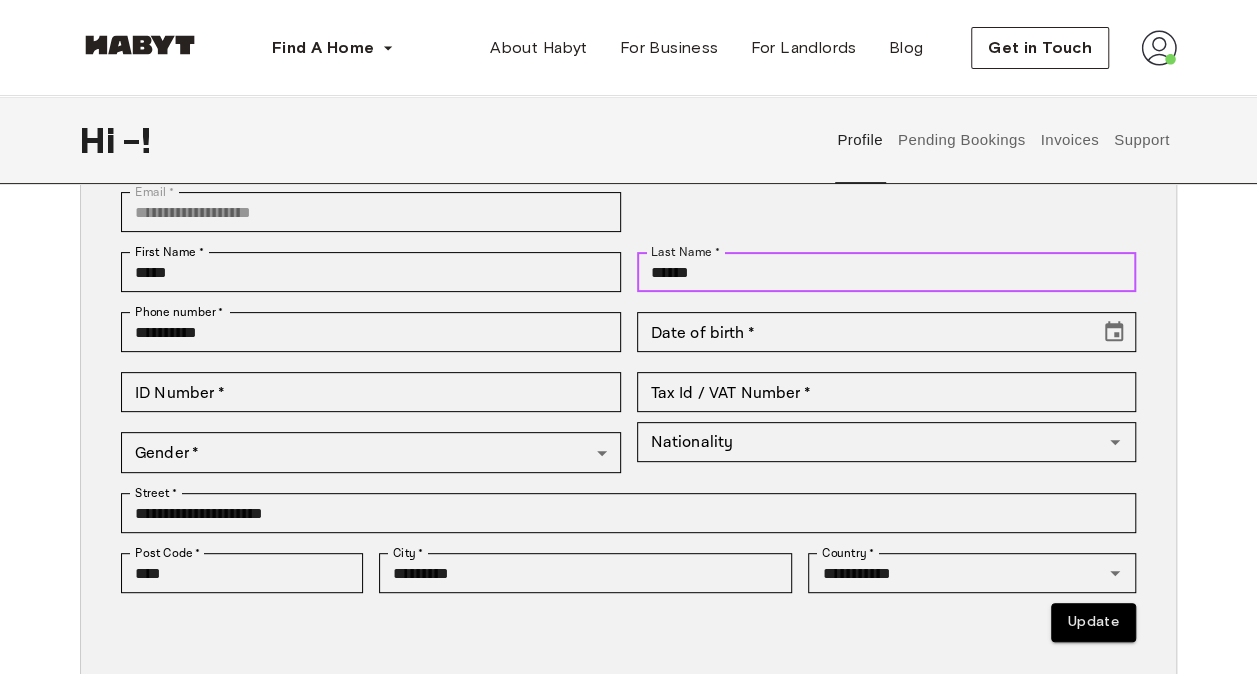 type on "******" 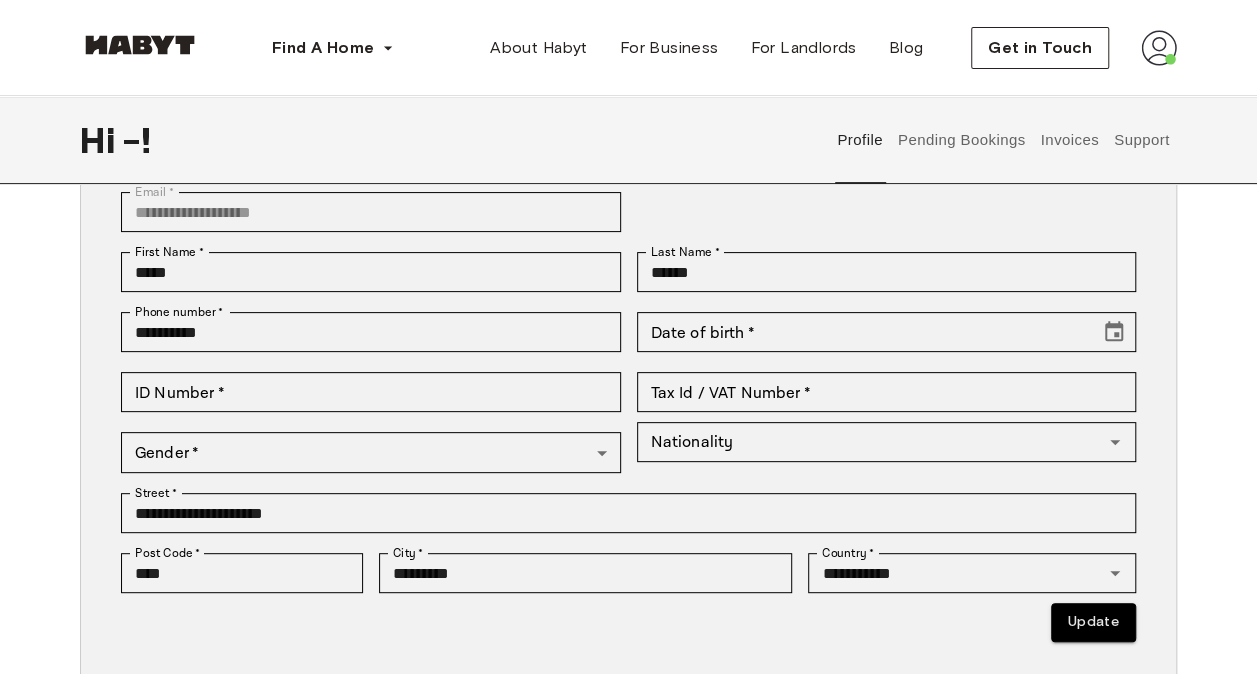 click on "Date of birth   * Date of birth   *" at bounding box center (887, 332) 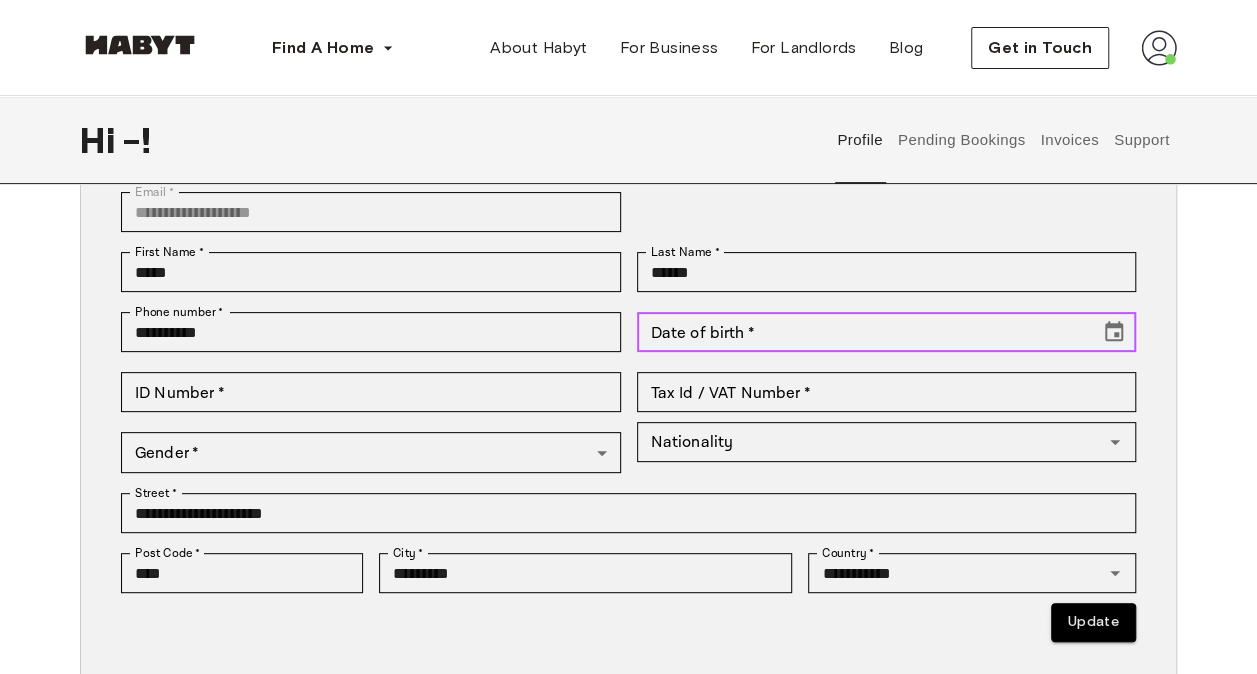 click on "Date of birth   *" at bounding box center [862, 332] 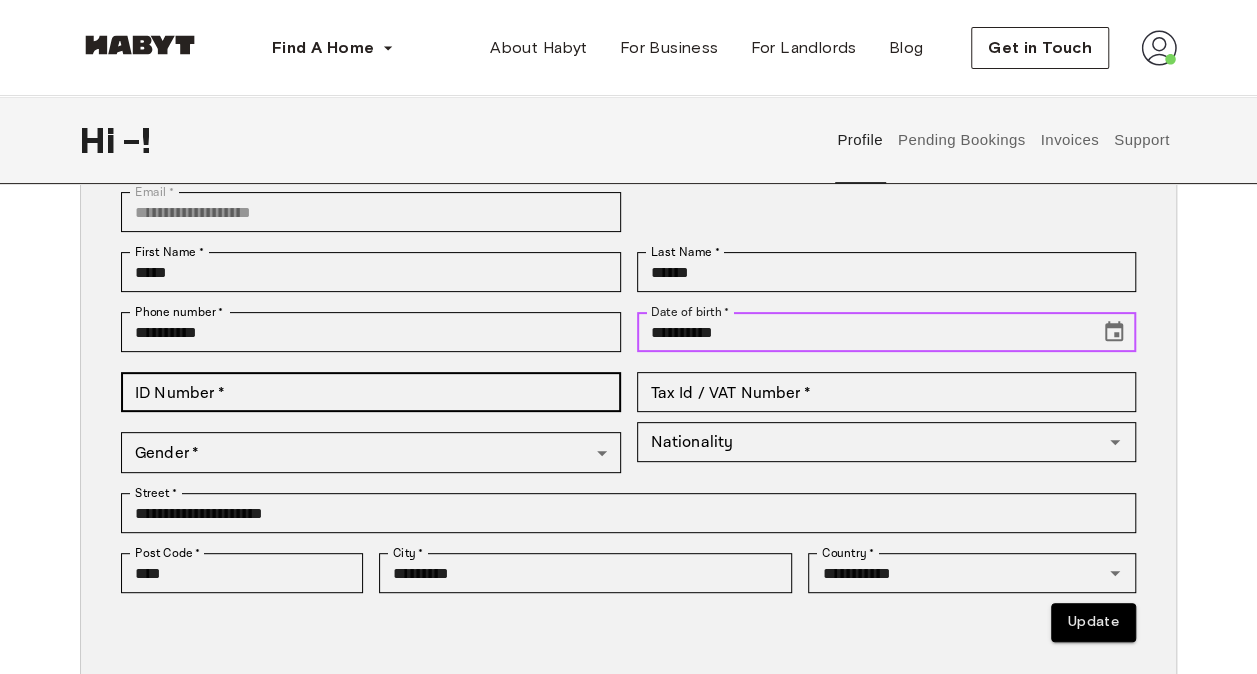 type on "**********" 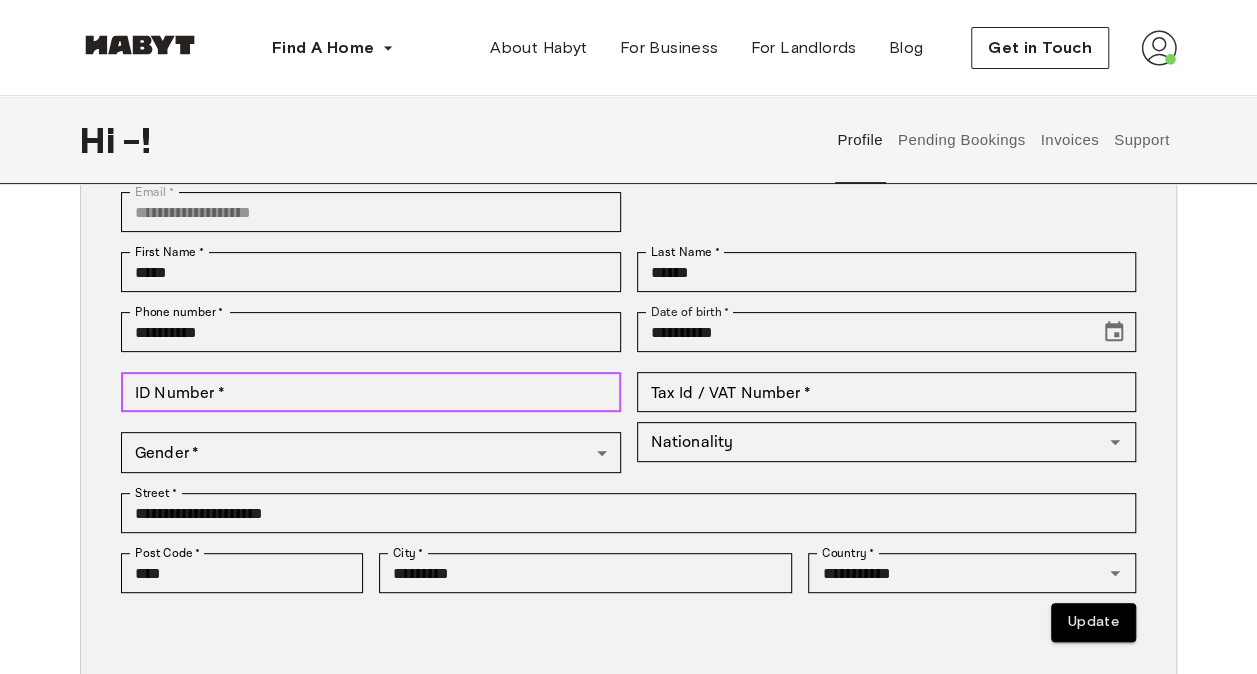 click on "ID Number   *" at bounding box center (371, 392) 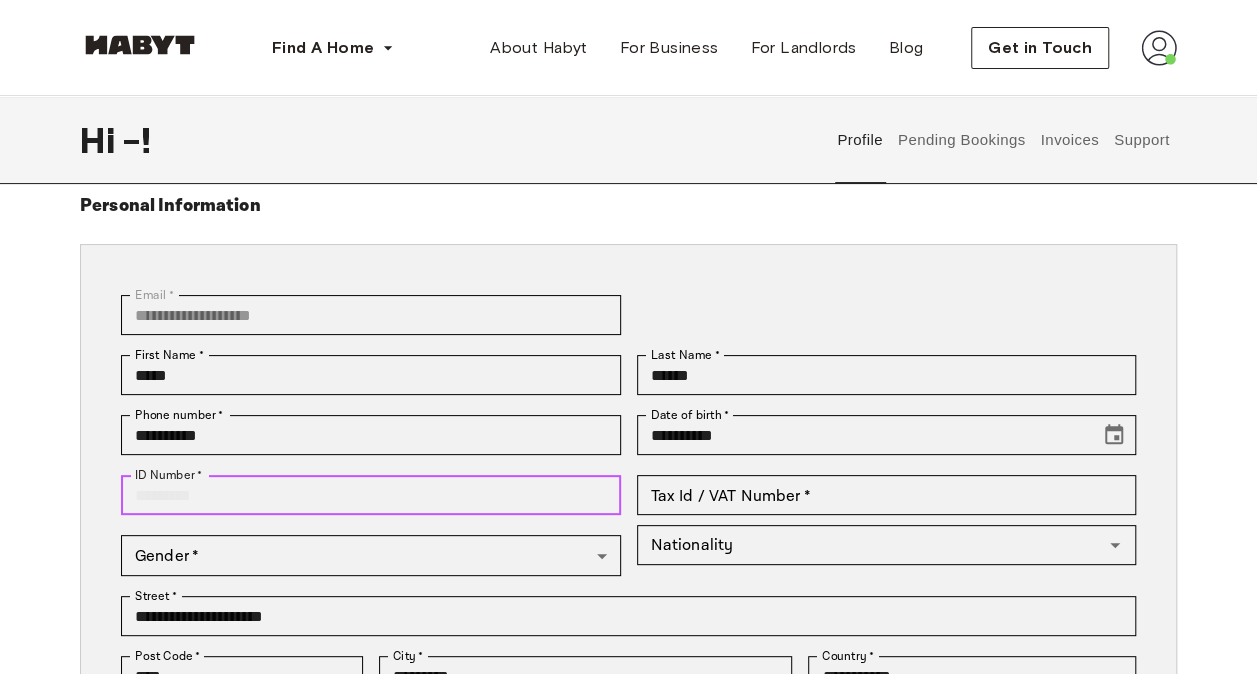scroll, scrollTop: 55, scrollLeft: 0, axis: vertical 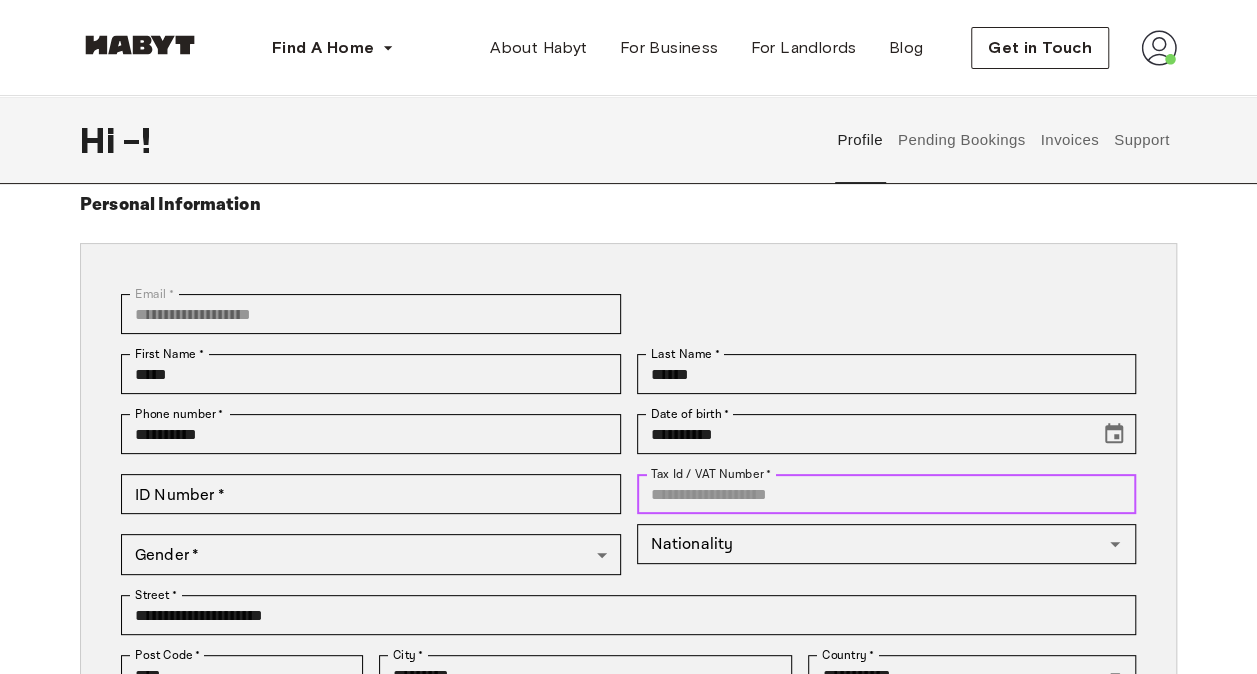click on "Tax Id / VAT Number   *" at bounding box center [887, 494] 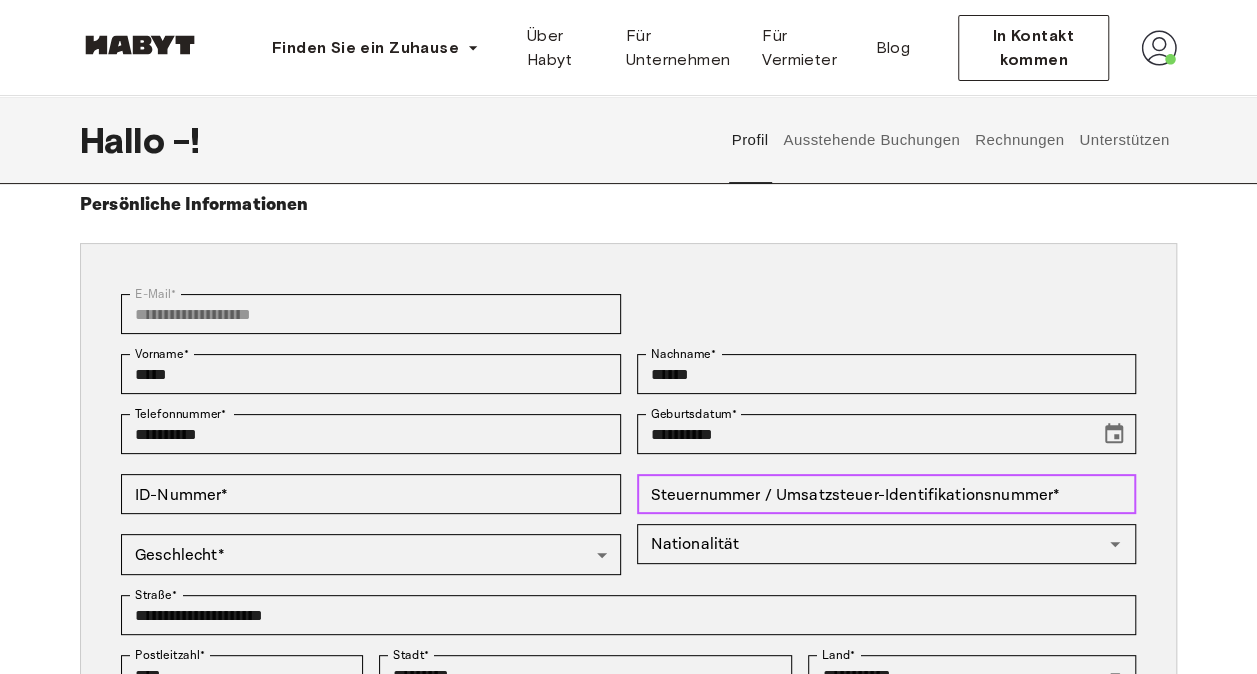 click on "Steuernummer / Umsatzsteuer-Identifikationsnummer  * Steuer-ID / Umsatzsteuer-Identifikationsnummer   *" at bounding box center (887, 494) 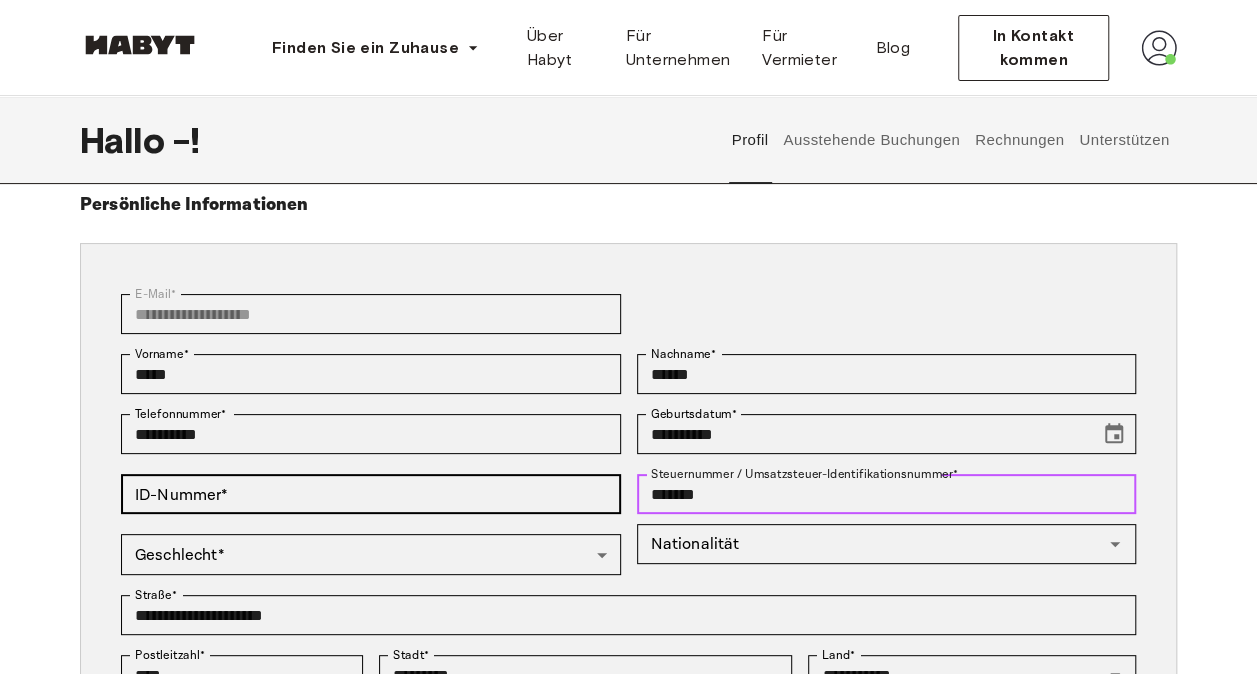 type on "*******" 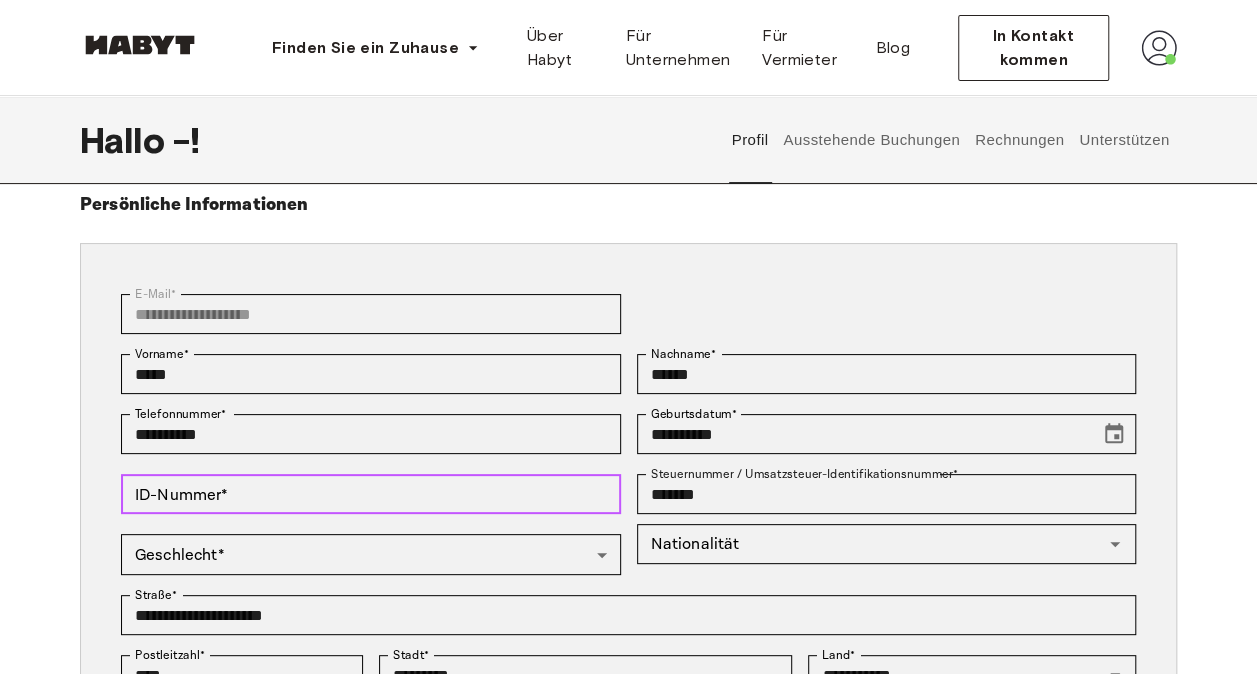click on "ID-Nummer  *" at bounding box center (371, 494) 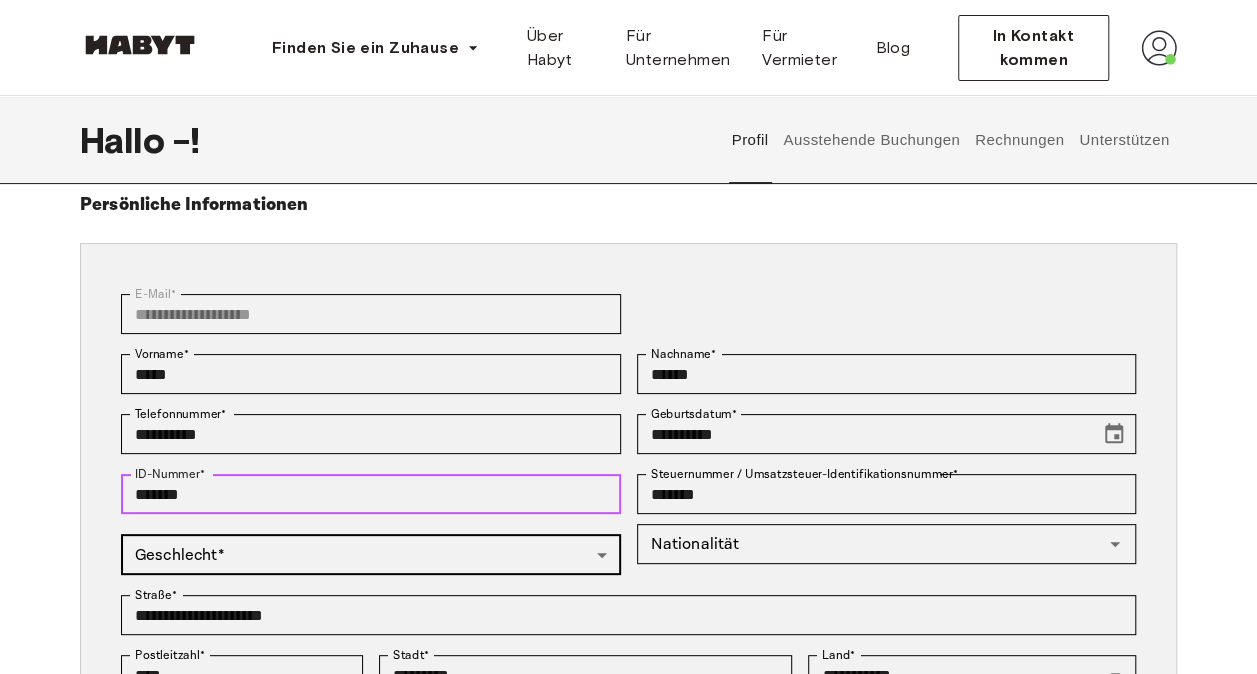 type on "*******" 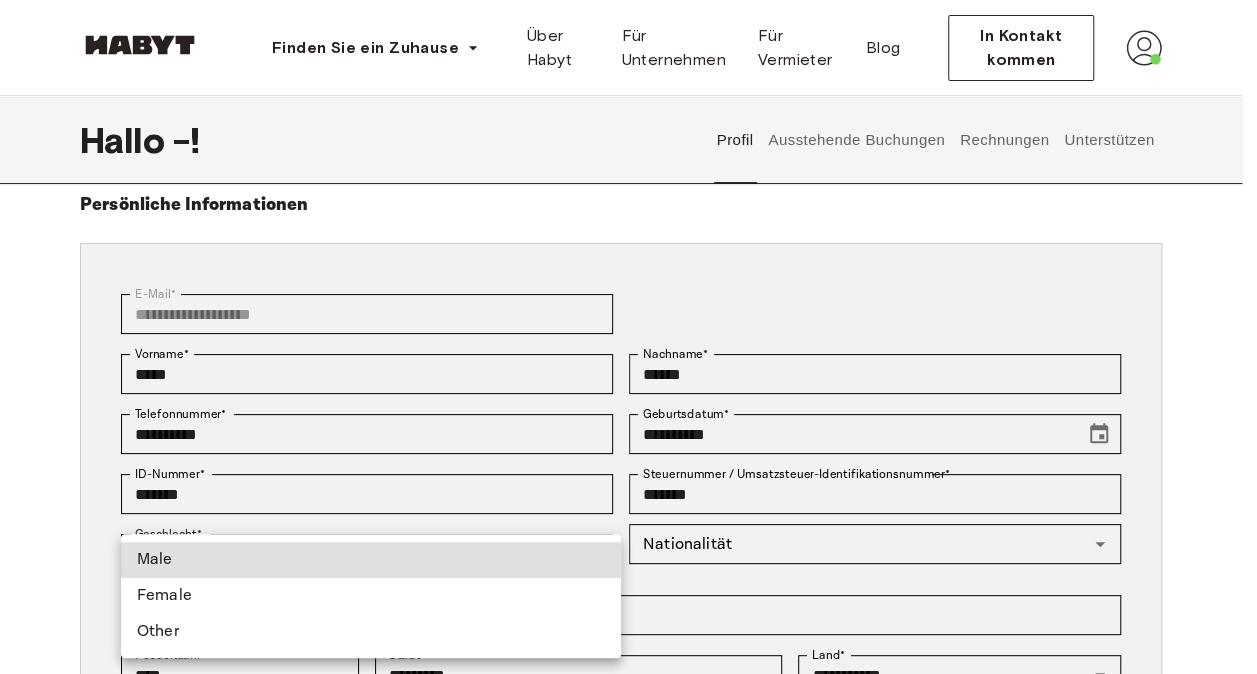 click on "**********" at bounding box center [628, 893] 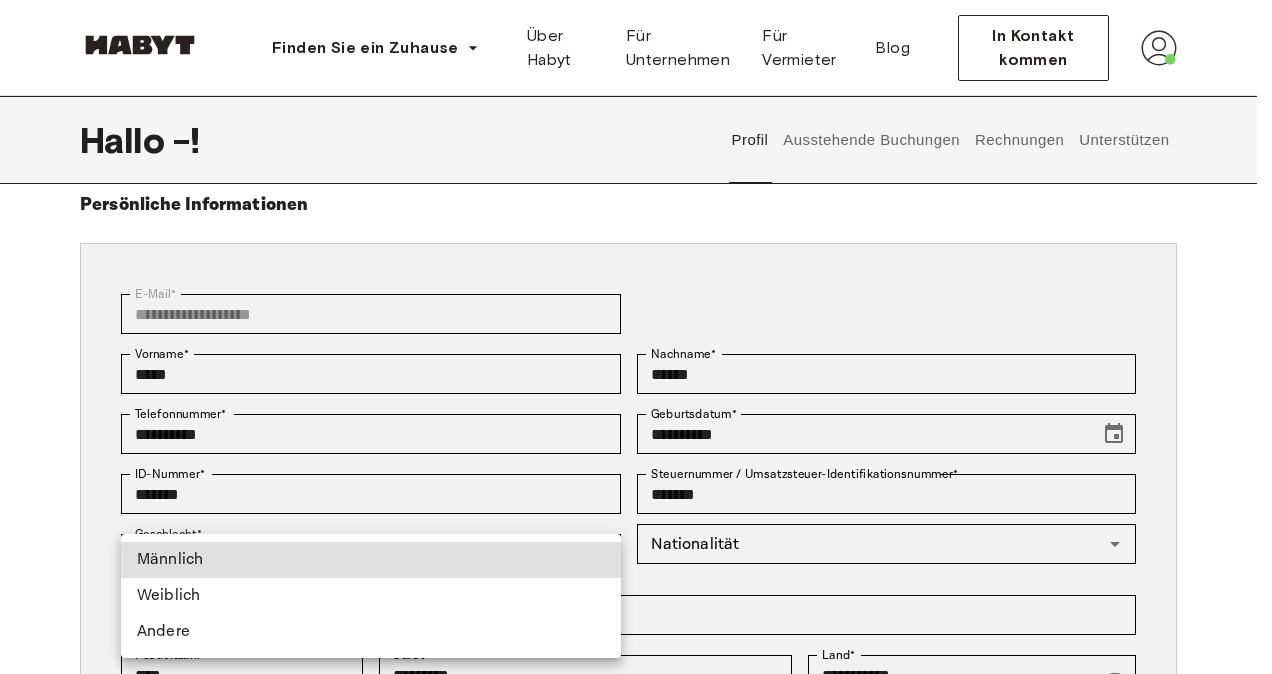 click on "Männlich" at bounding box center [371, 560] 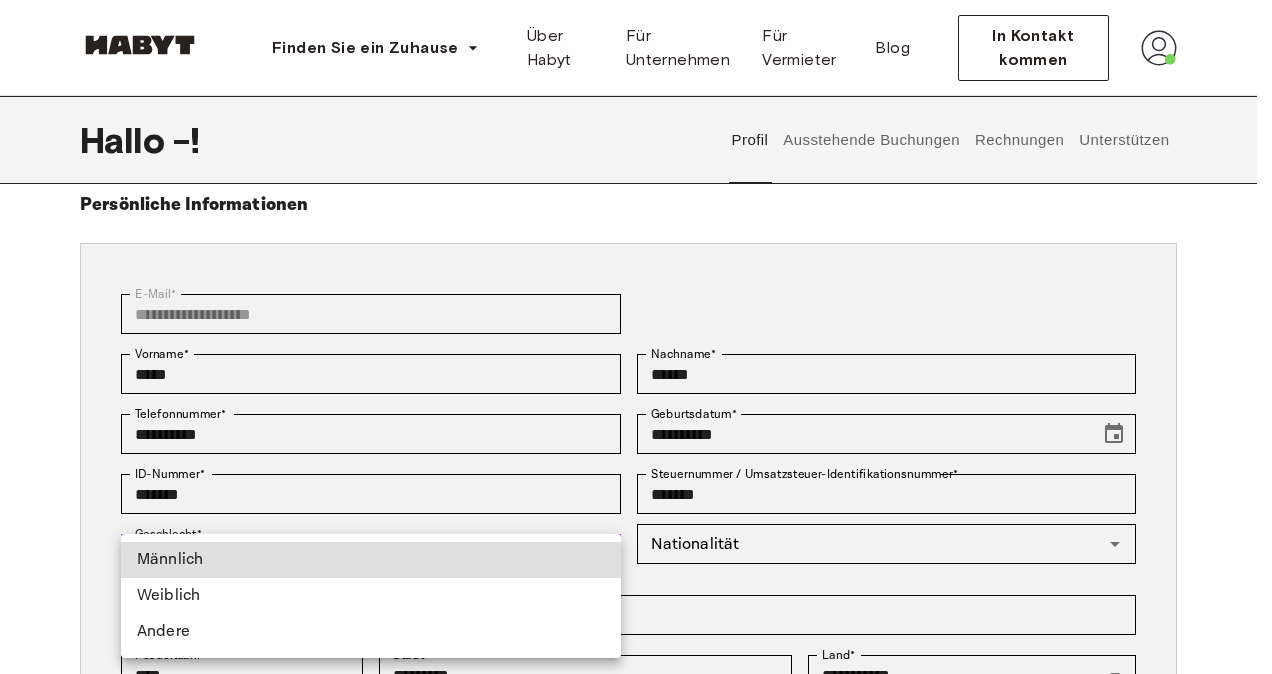 type on "****" 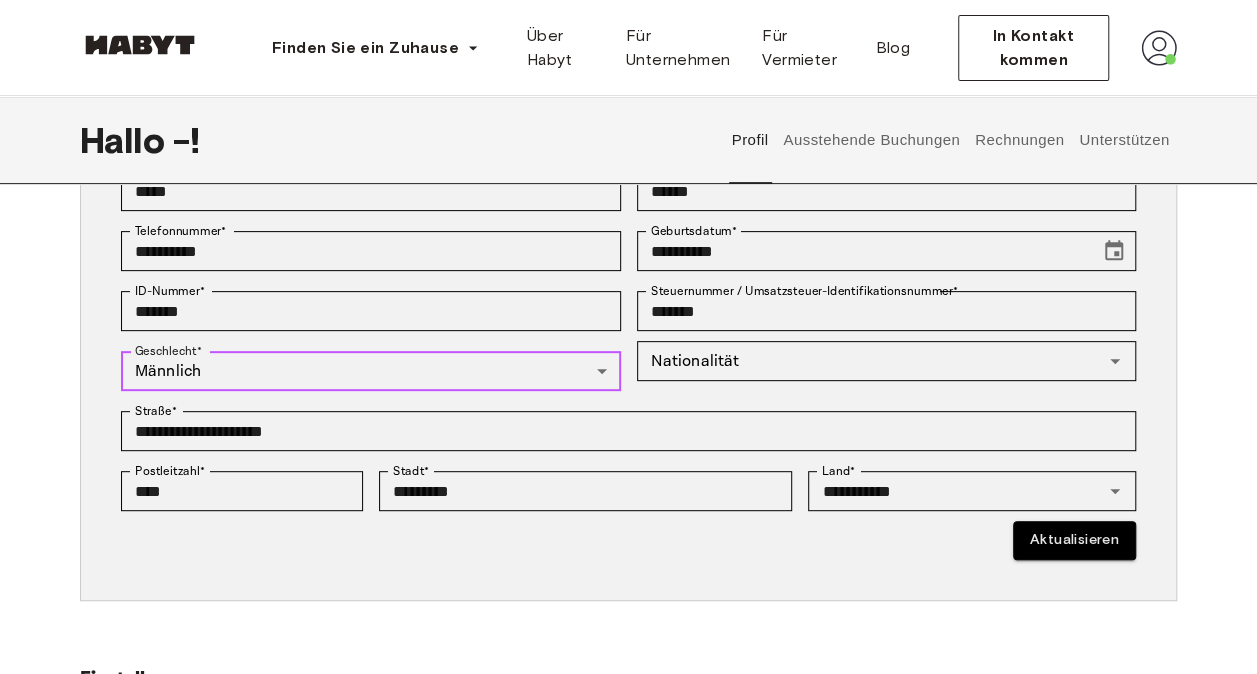 scroll, scrollTop: 230, scrollLeft: 0, axis: vertical 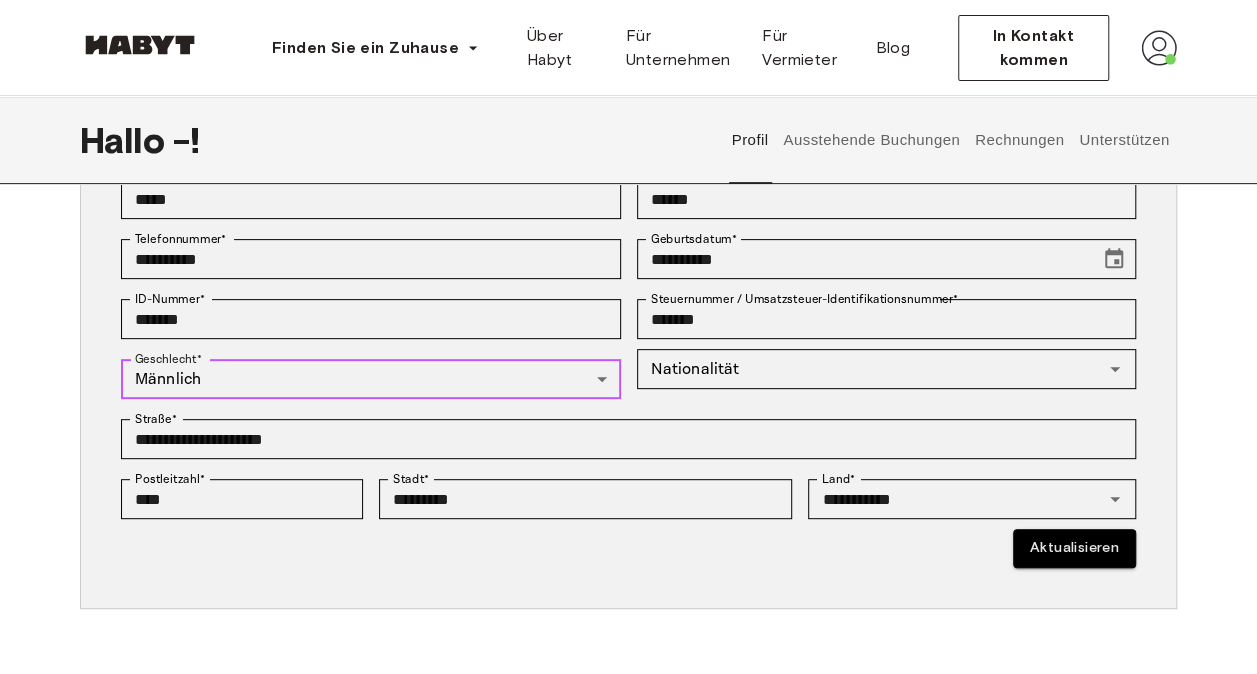 click on "Nationalität" at bounding box center (887, 369) 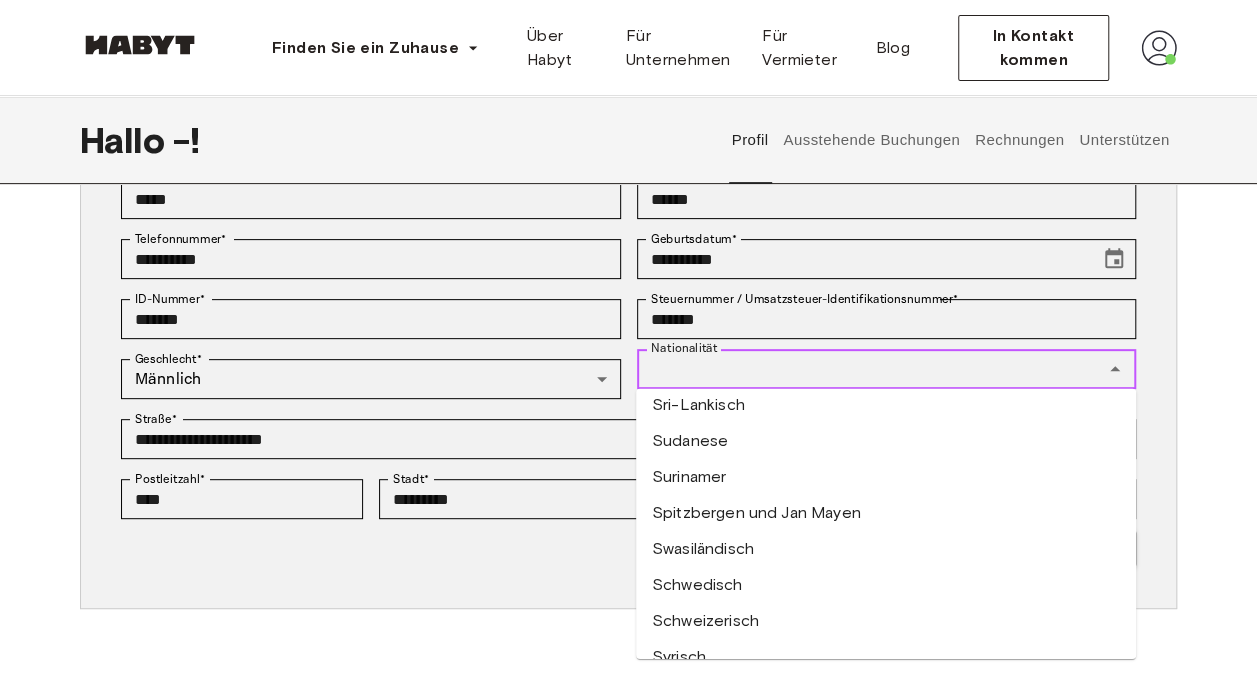 scroll, scrollTop: 6968, scrollLeft: 0, axis: vertical 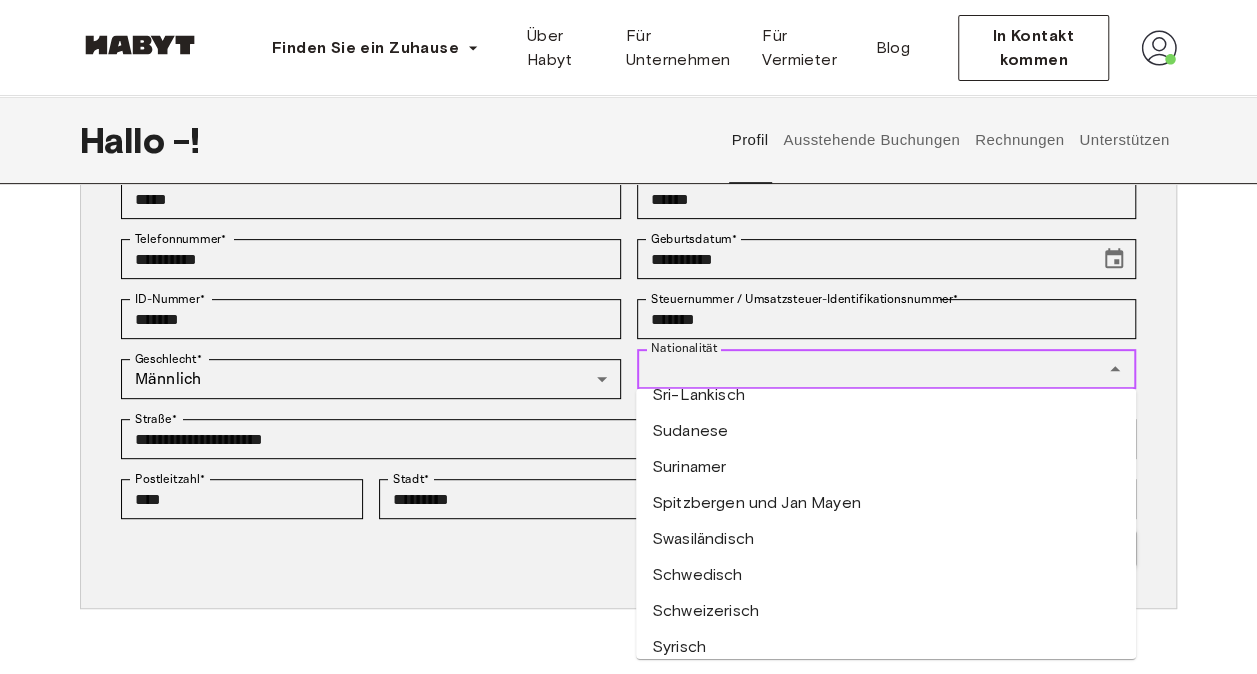click on "Schweizerisch" at bounding box center [886, 611] 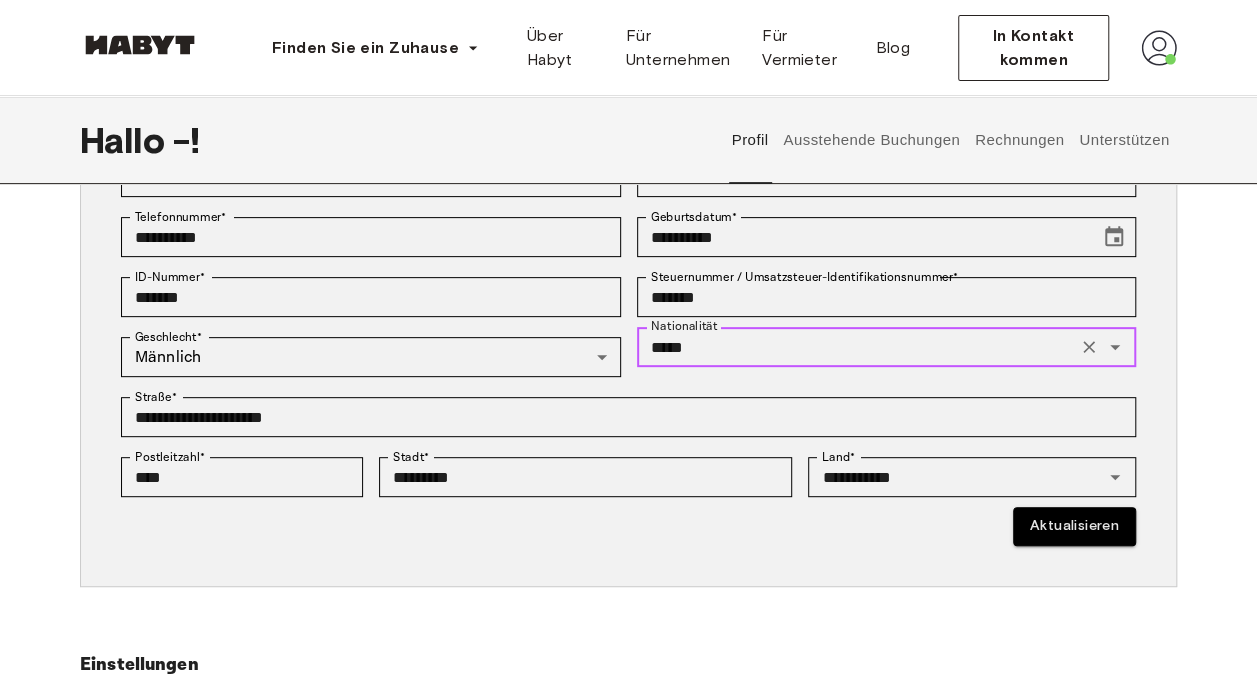 scroll, scrollTop: 267, scrollLeft: 0, axis: vertical 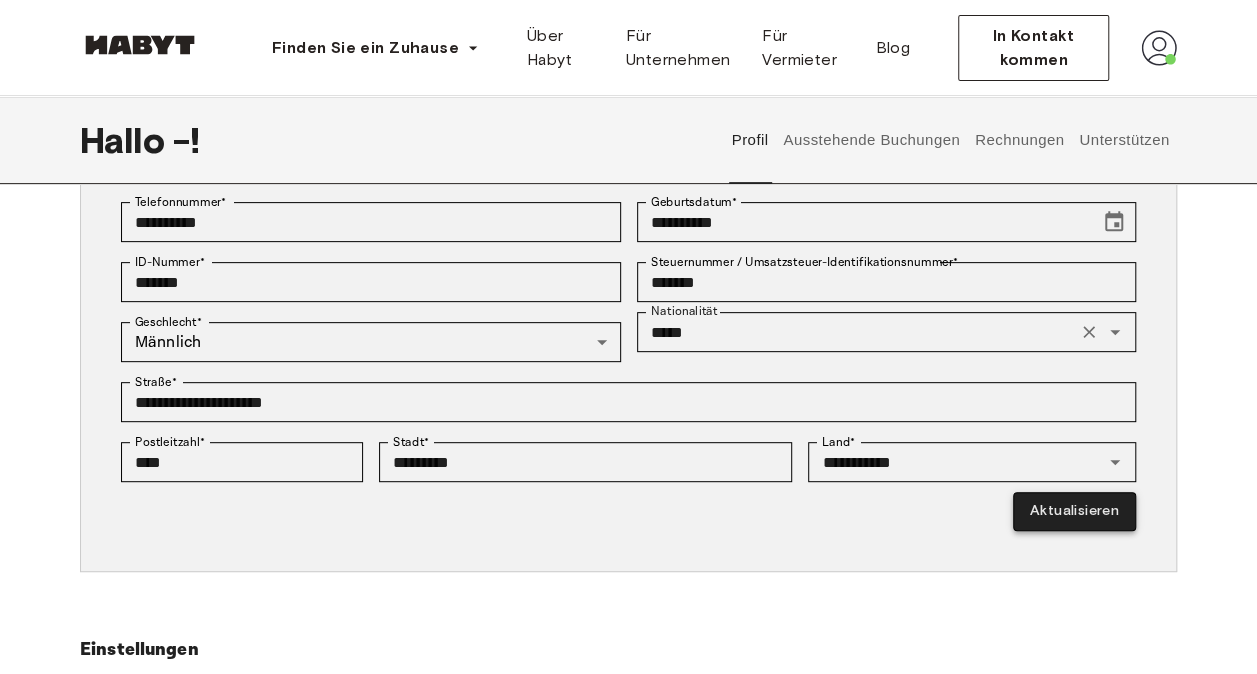 click on "Aktualisieren" at bounding box center (1074, 511) 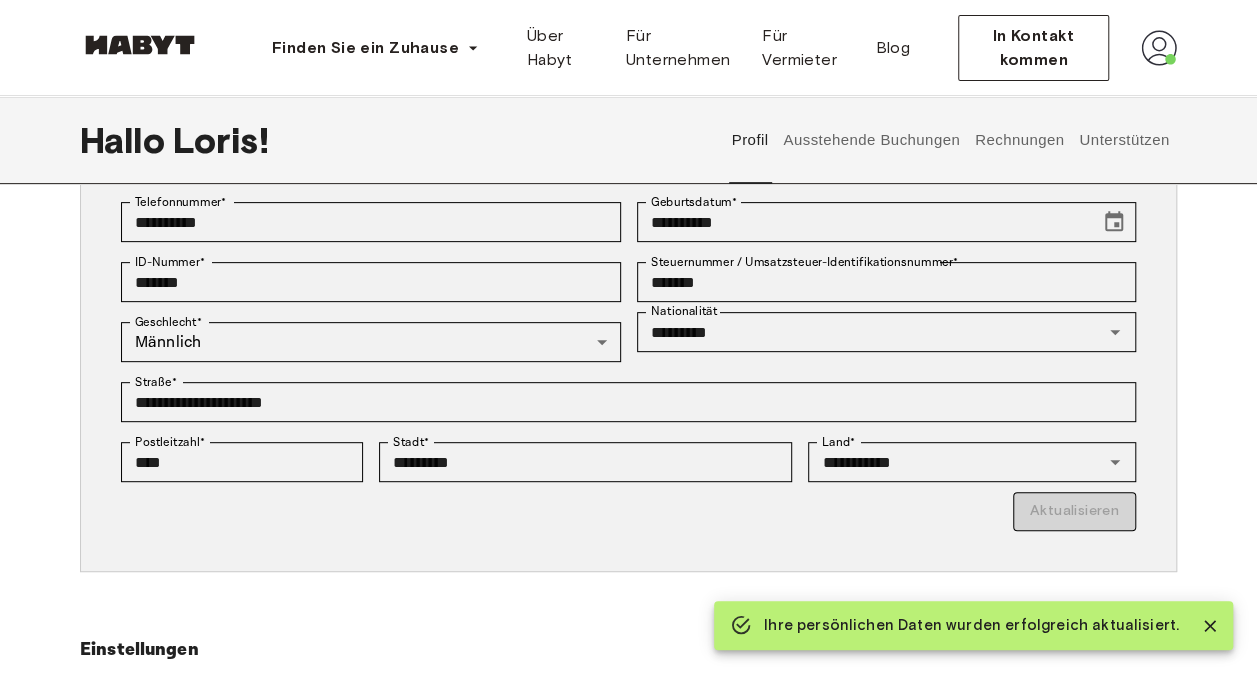 click on "Nationalität ********* Nationalität" at bounding box center [879, 342] 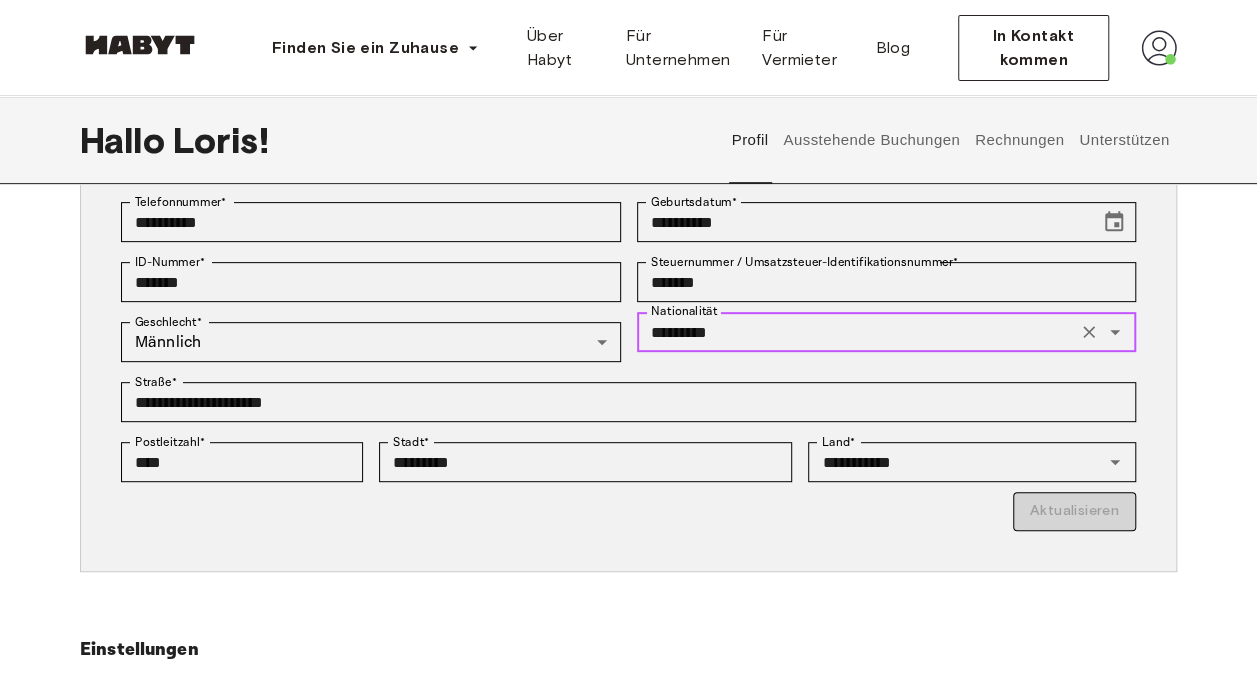 click on "*********" at bounding box center [857, 332] 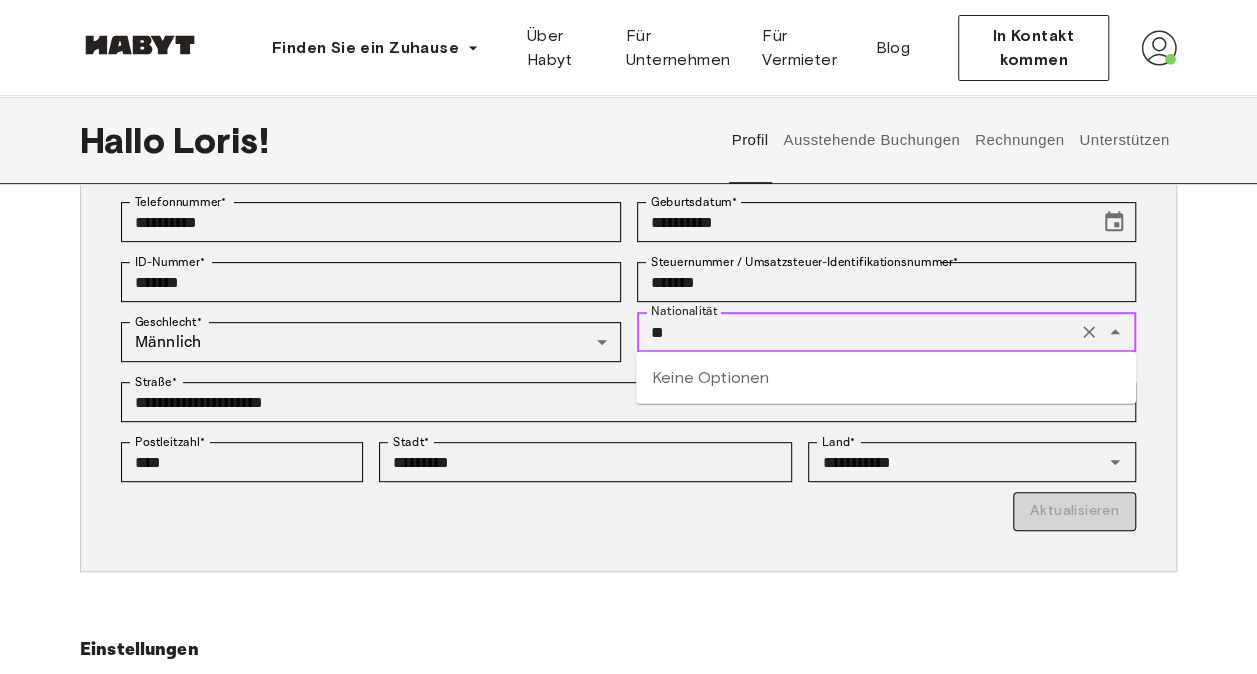 type on "*" 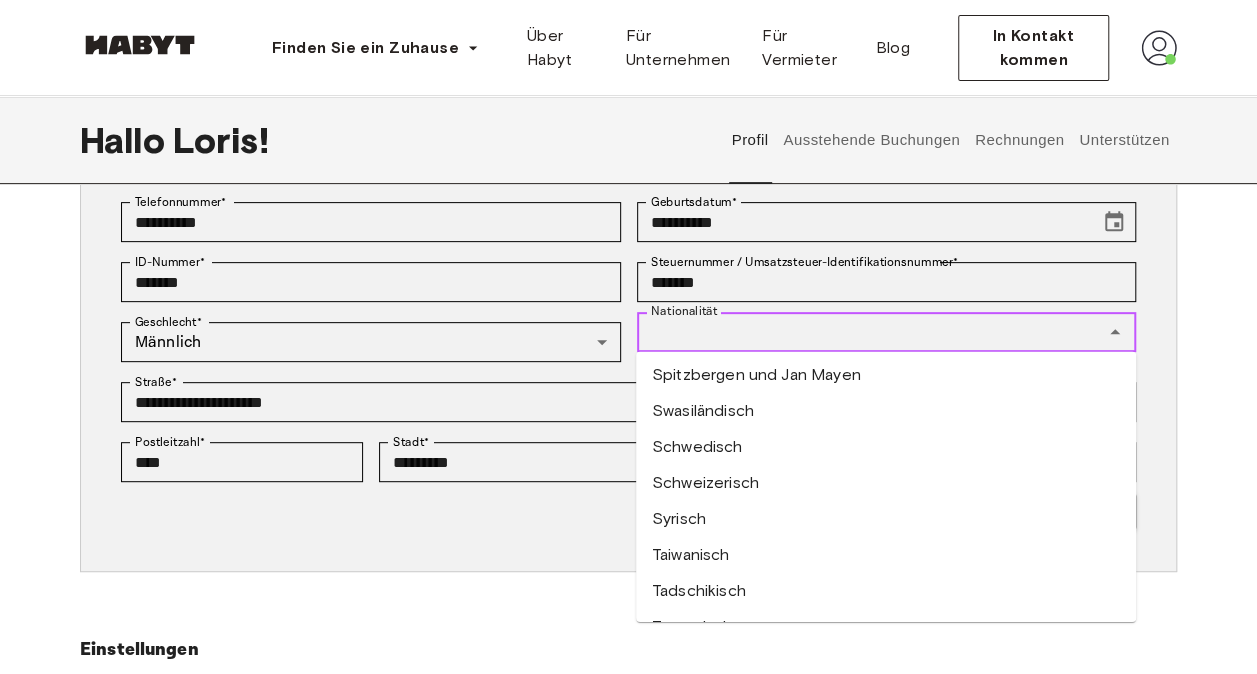 scroll, scrollTop: 7061, scrollLeft: 0, axis: vertical 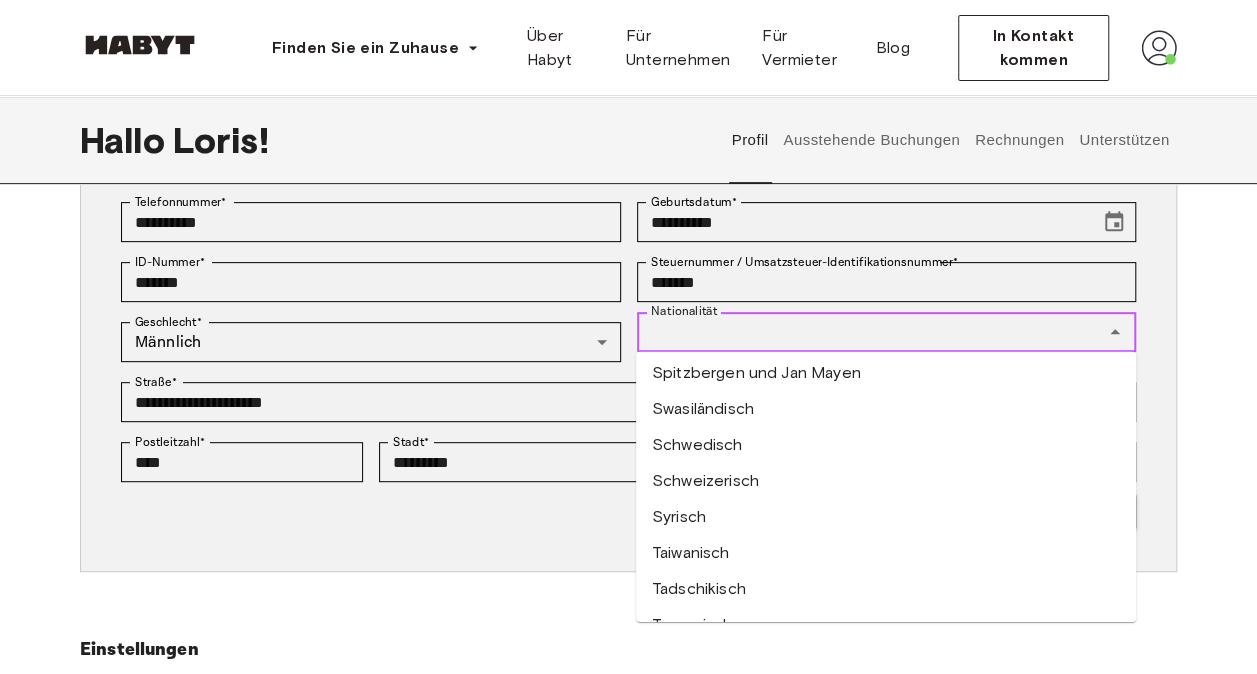 click on "Schweizerisch" at bounding box center [886, 481] 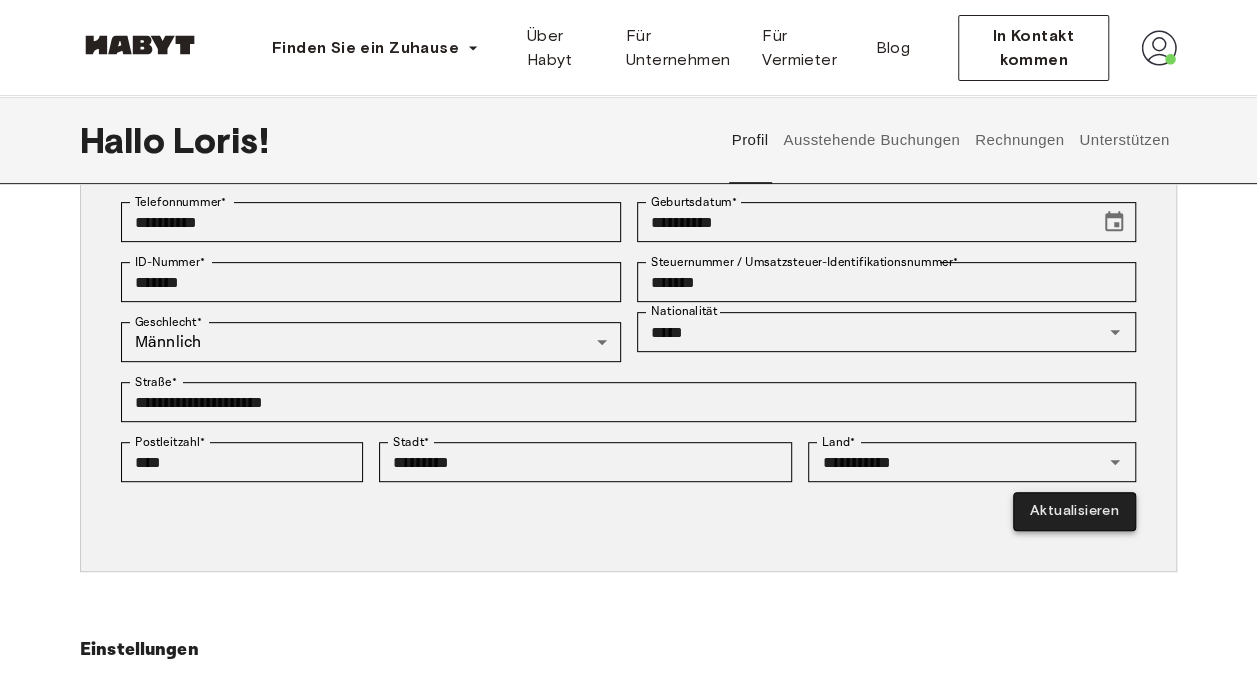 click on "Aktualisieren" at bounding box center [1074, 511] 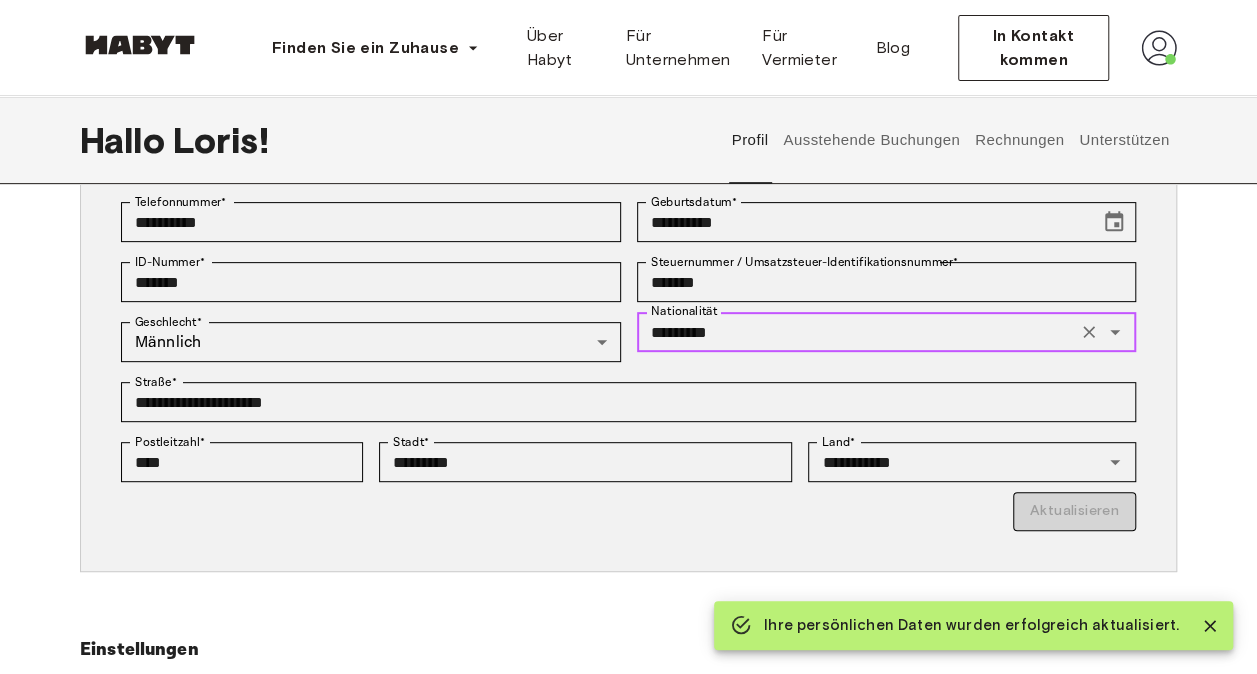 click on "*********" at bounding box center (857, 332) 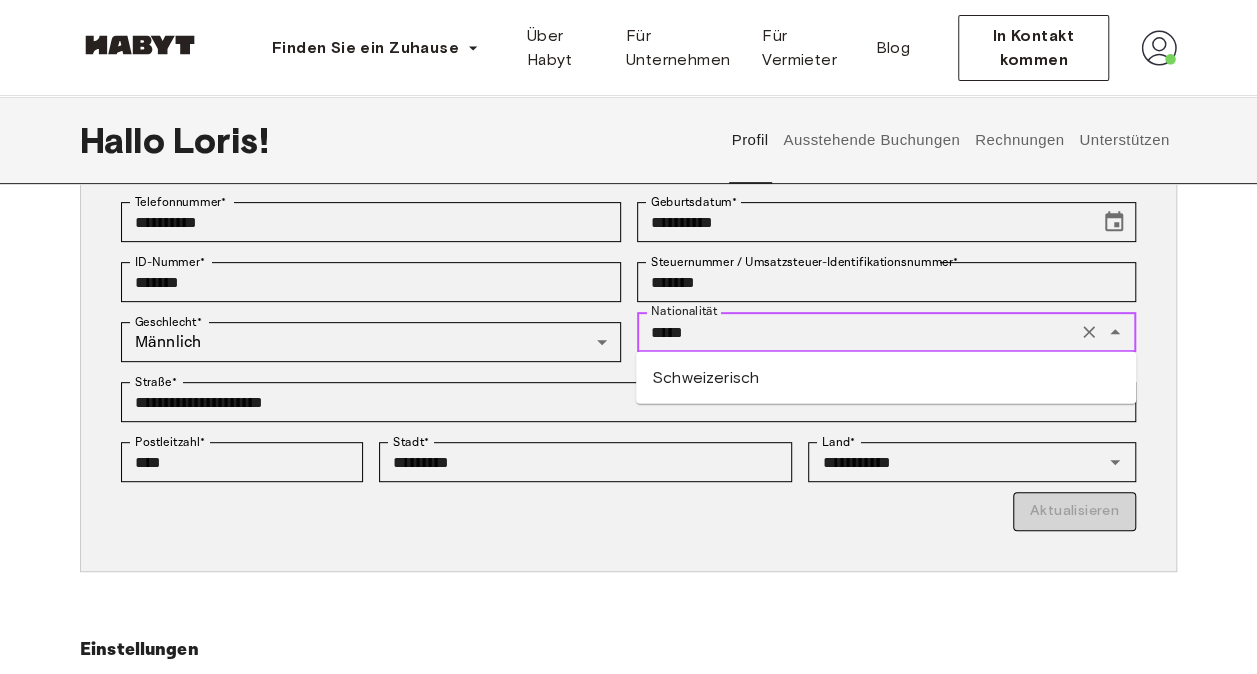 click on "Schweizerisch" at bounding box center (886, 378) 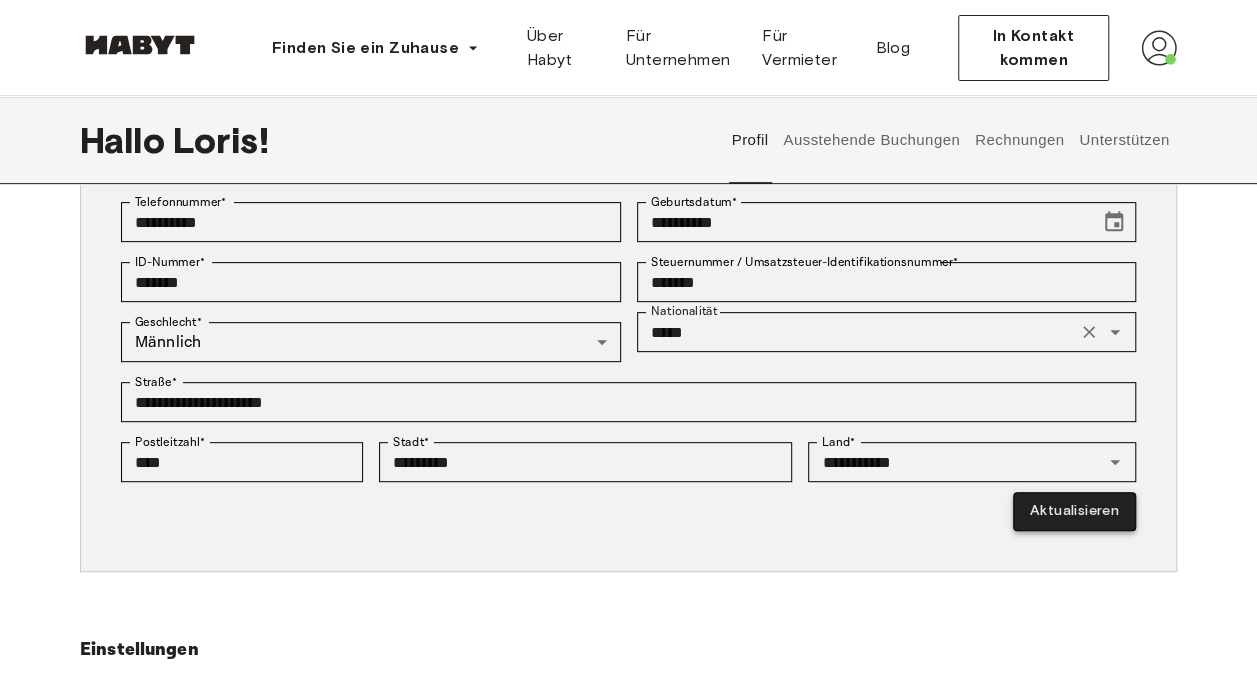 click on "Aktualisieren" at bounding box center (1074, 511) 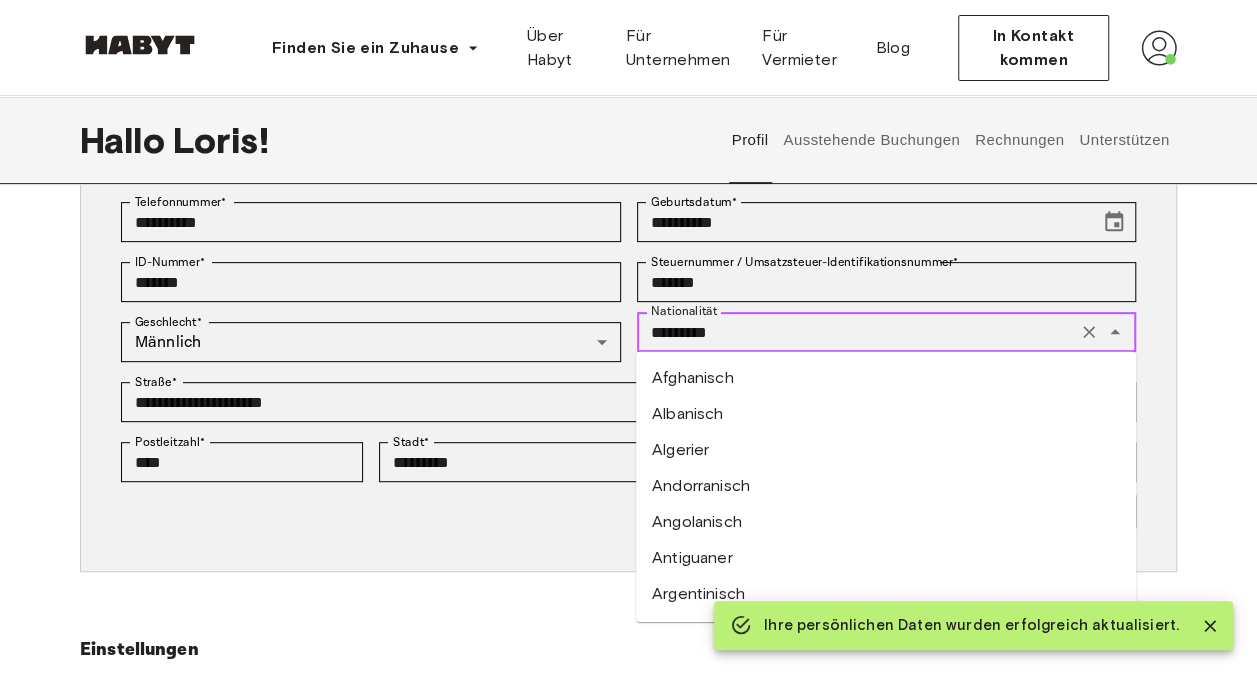 click on "*********" at bounding box center [857, 332] 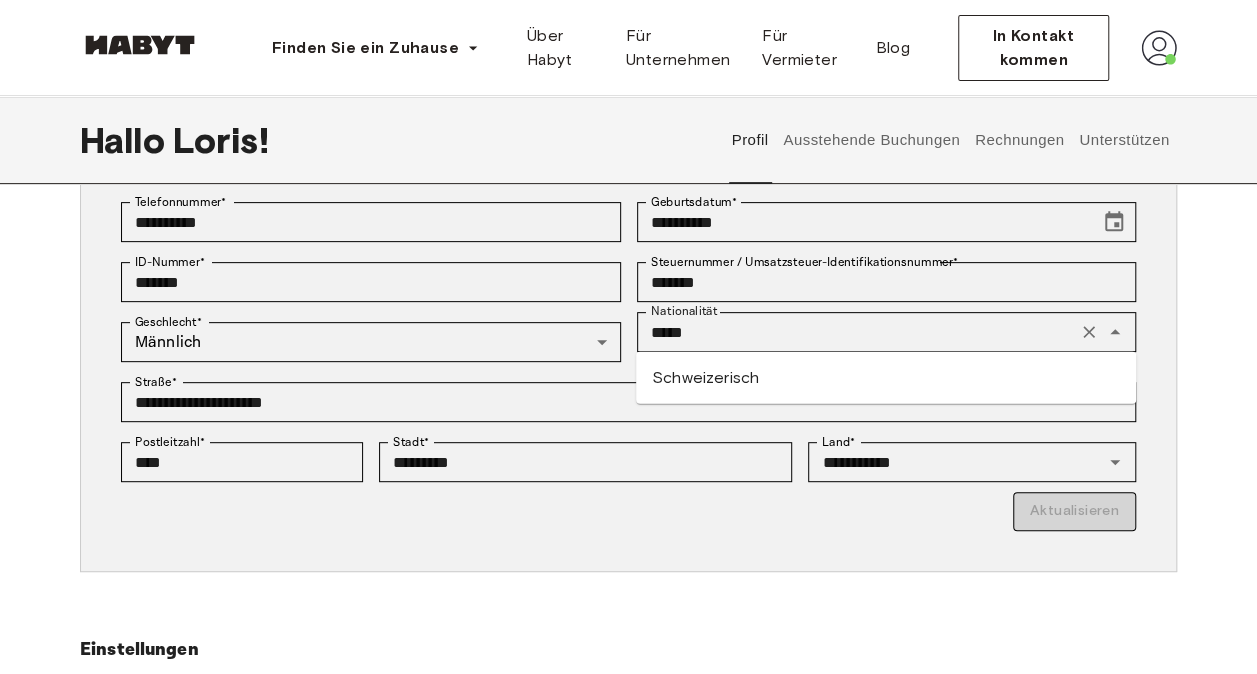 type on "*********" 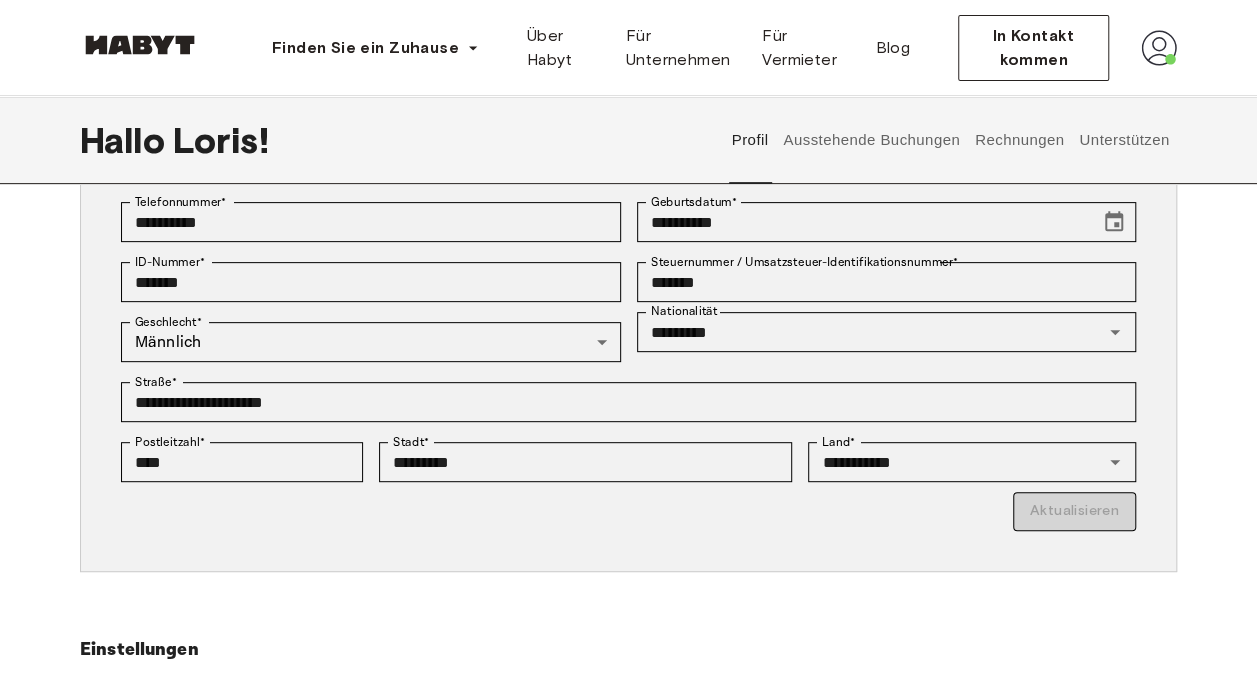 click on "**********" at bounding box center (628, 331) 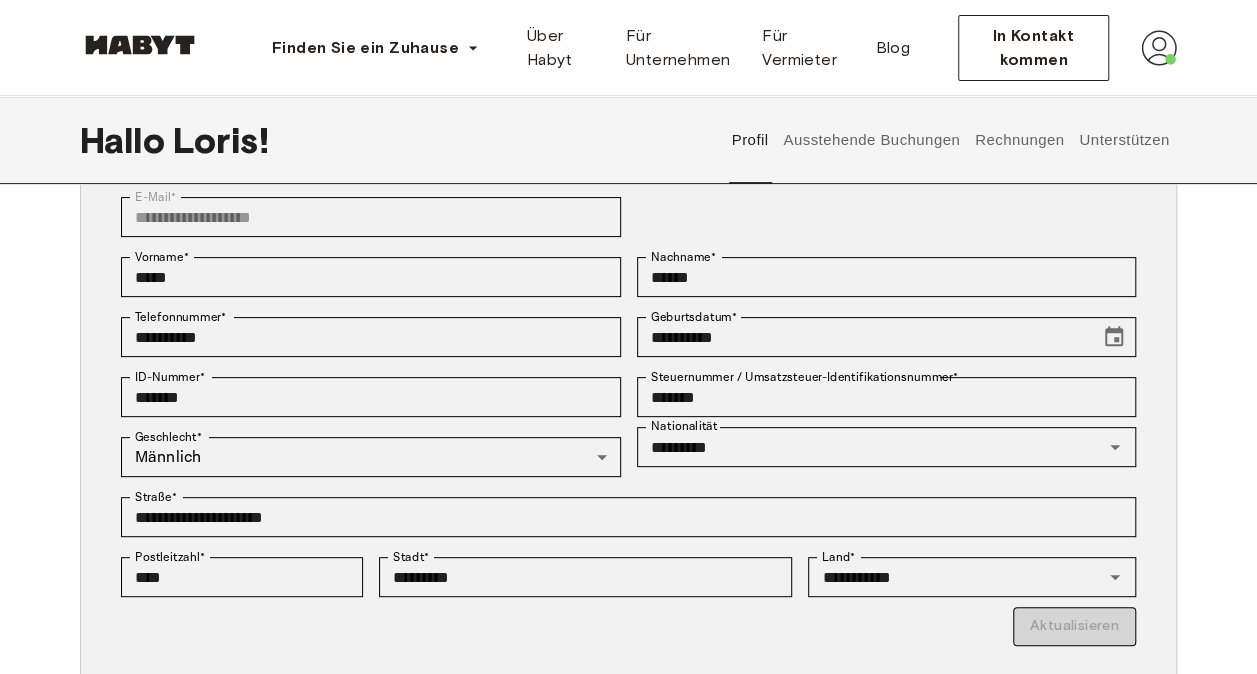 scroll, scrollTop: 0, scrollLeft: 0, axis: both 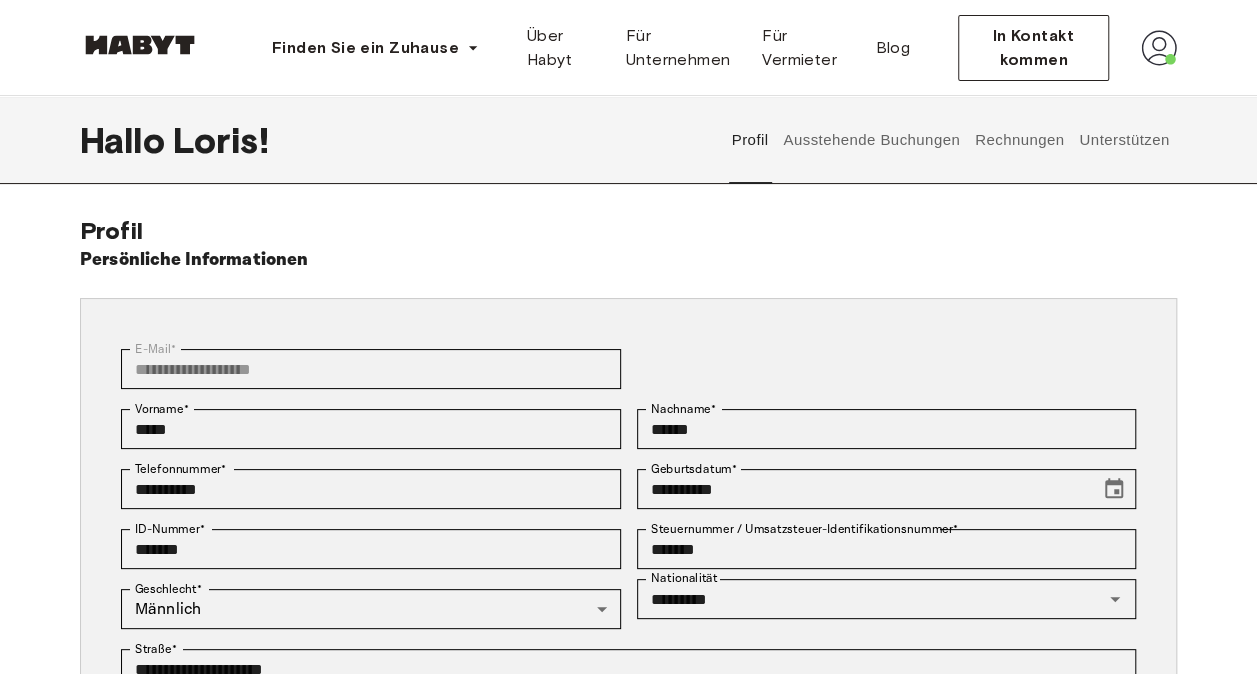 click on "Ausstehende Buchungen" at bounding box center [872, 140] 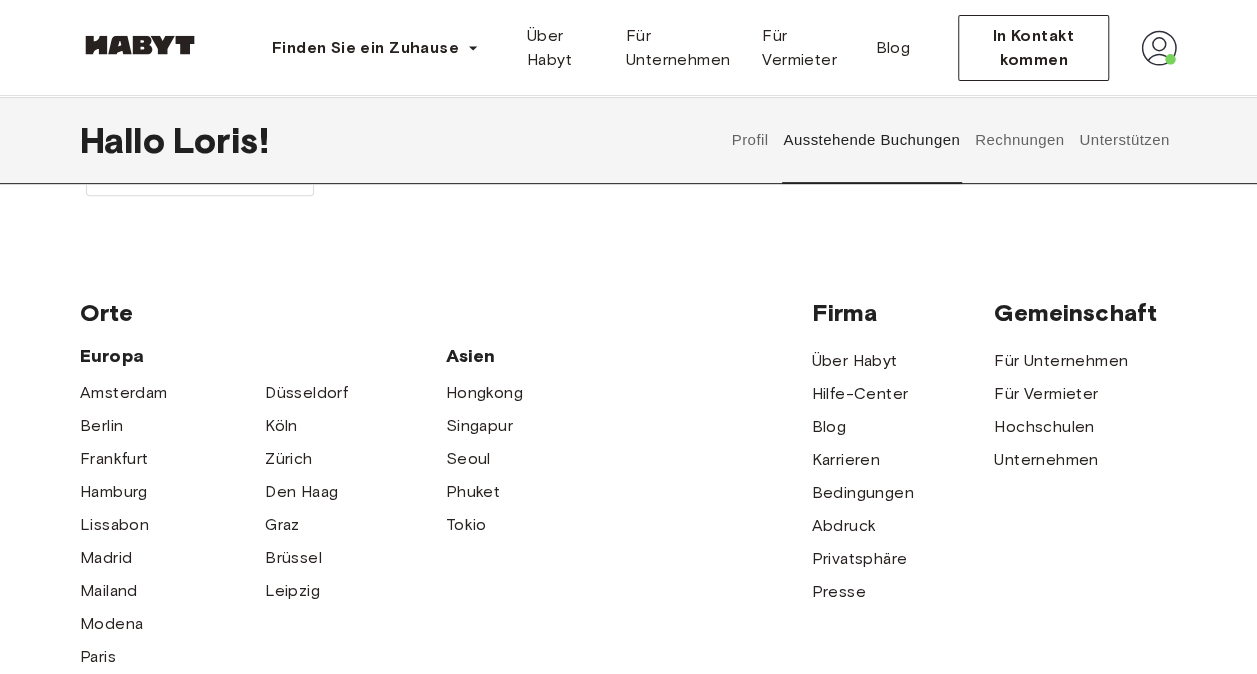 scroll, scrollTop: 0, scrollLeft: 0, axis: both 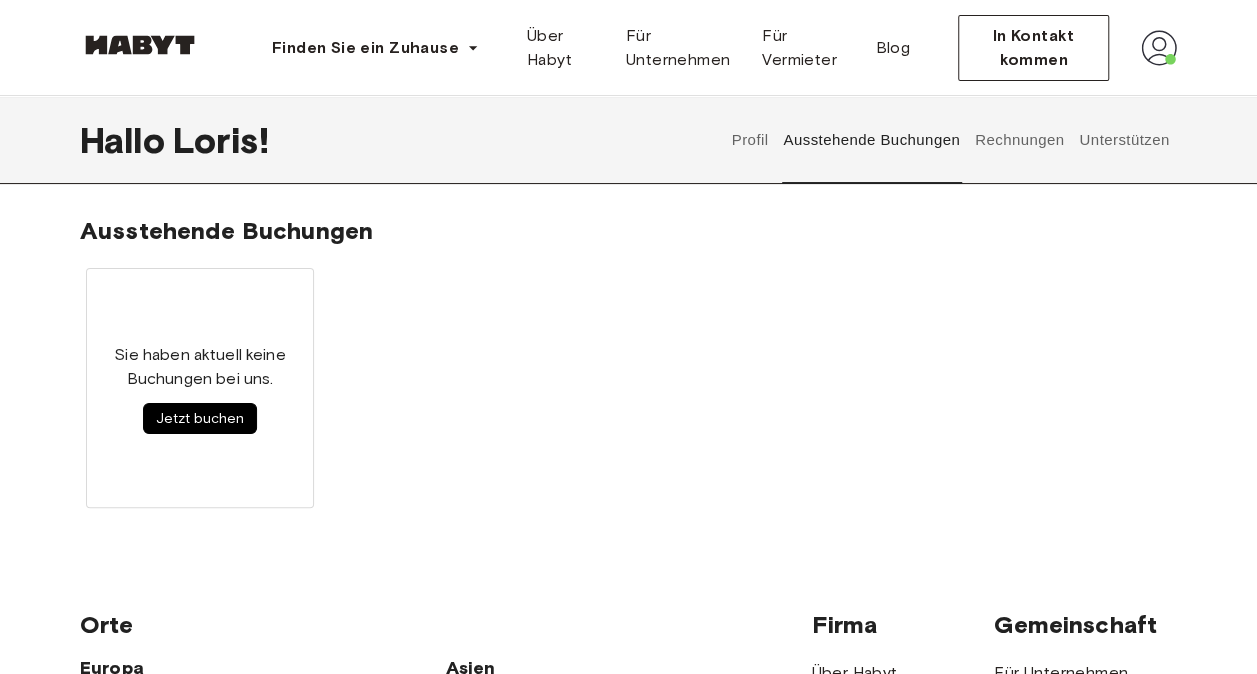 click at bounding box center (1159, 48) 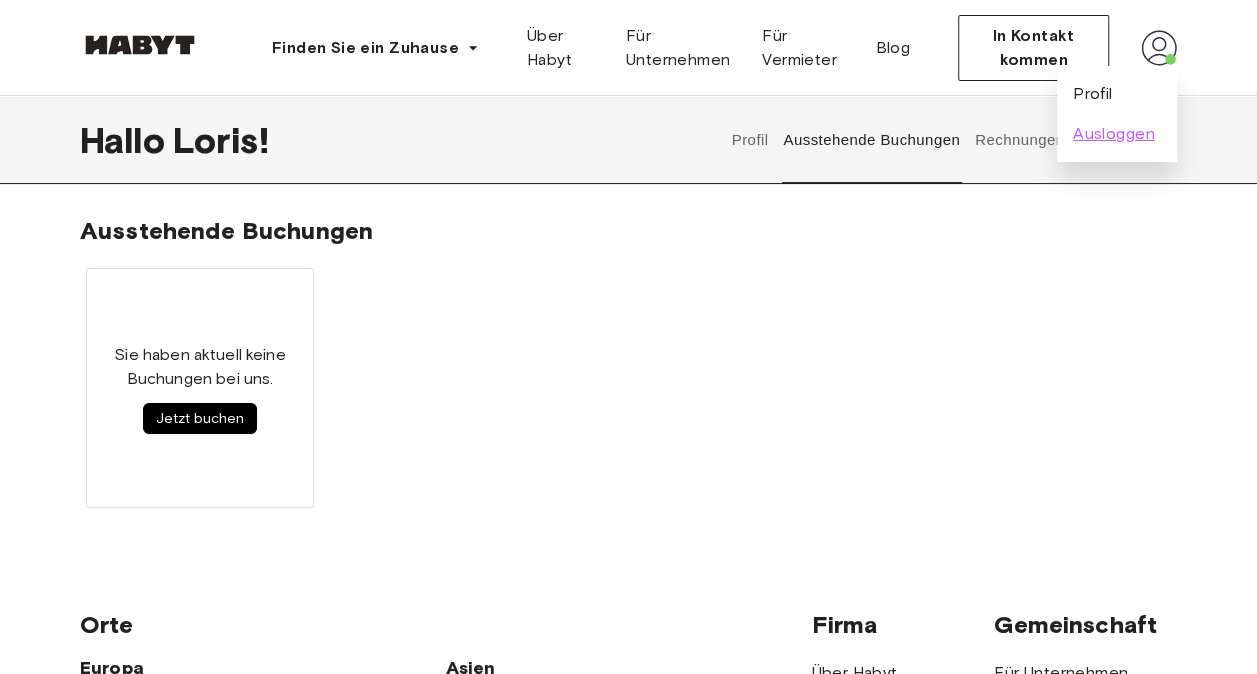 click on "Ausloggen" at bounding box center [1114, 134] 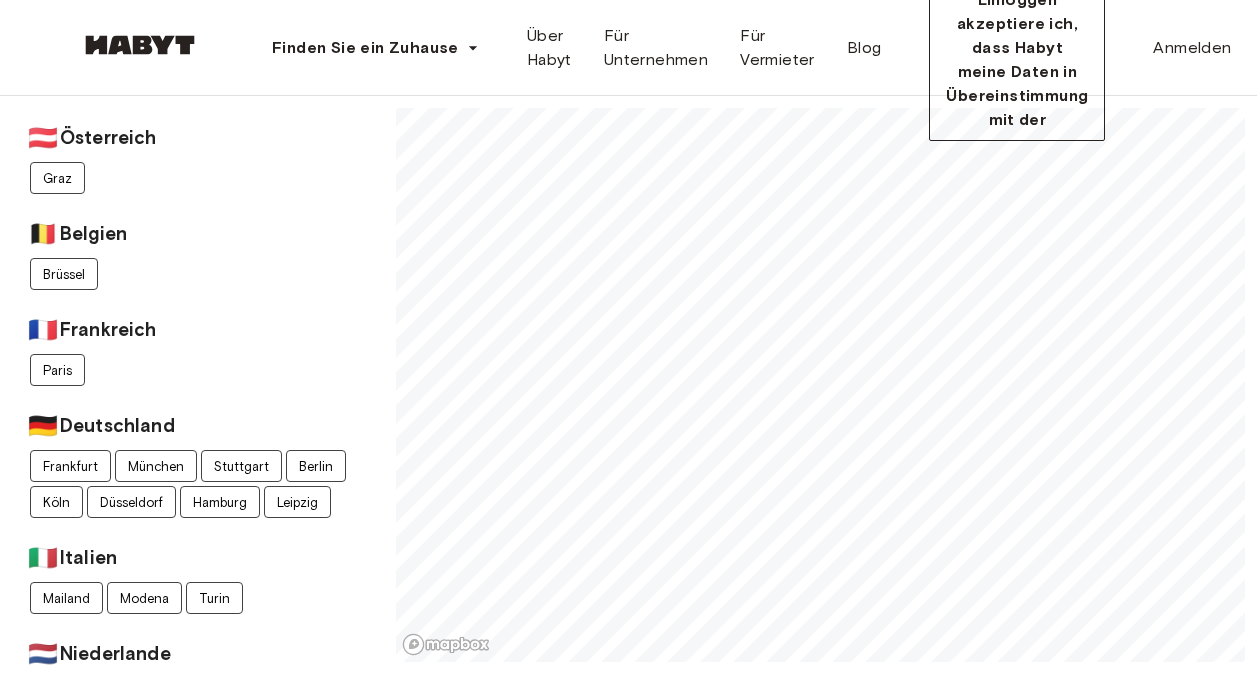 scroll, scrollTop: 0, scrollLeft: 0, axis: both 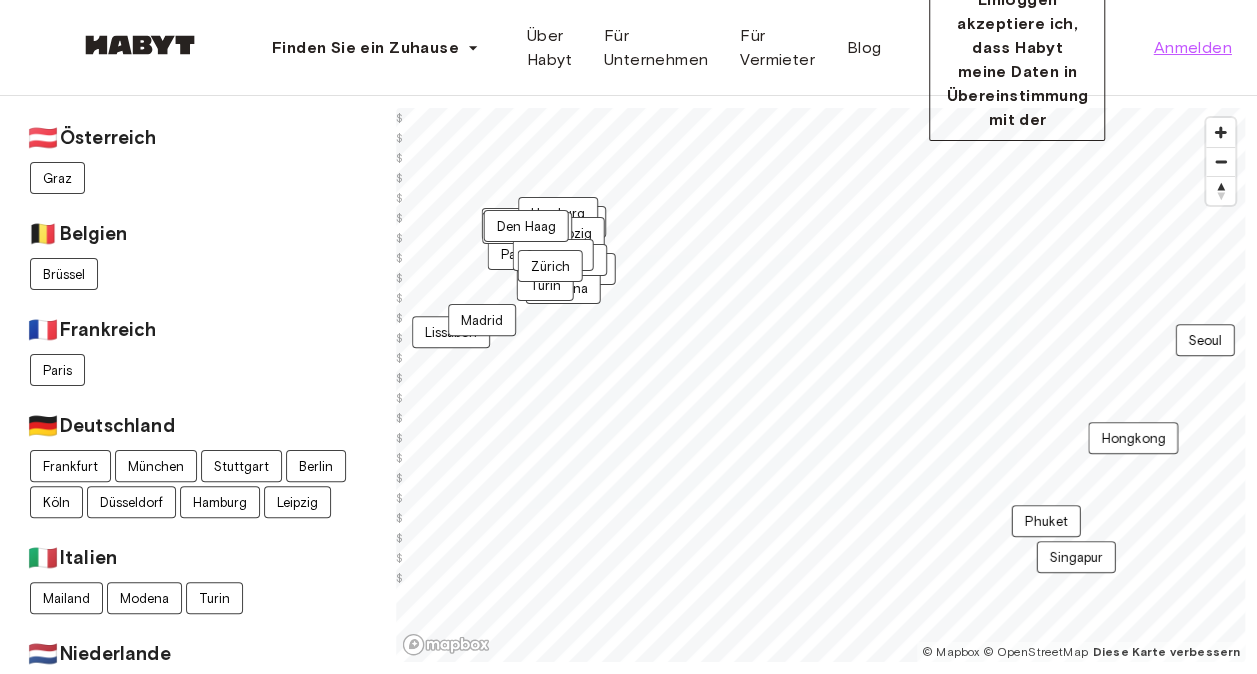 click on "Anmelden" at bounding box center (1192, 48) 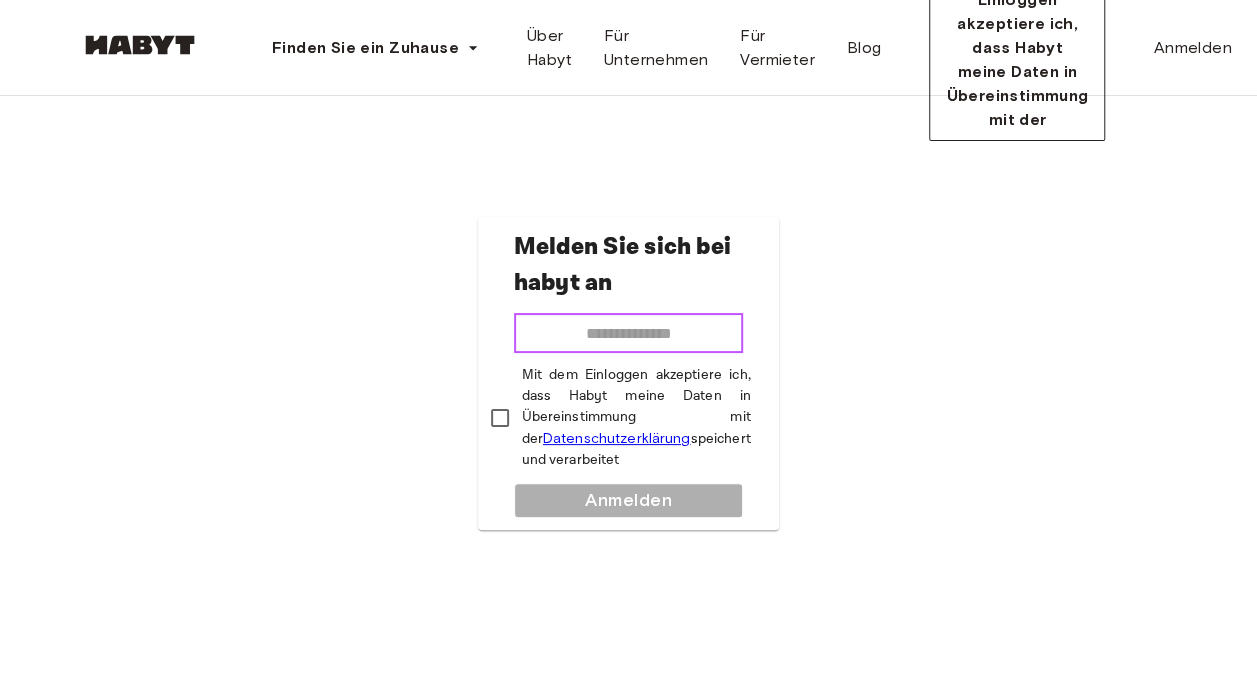click at bounding box center (629, 333) 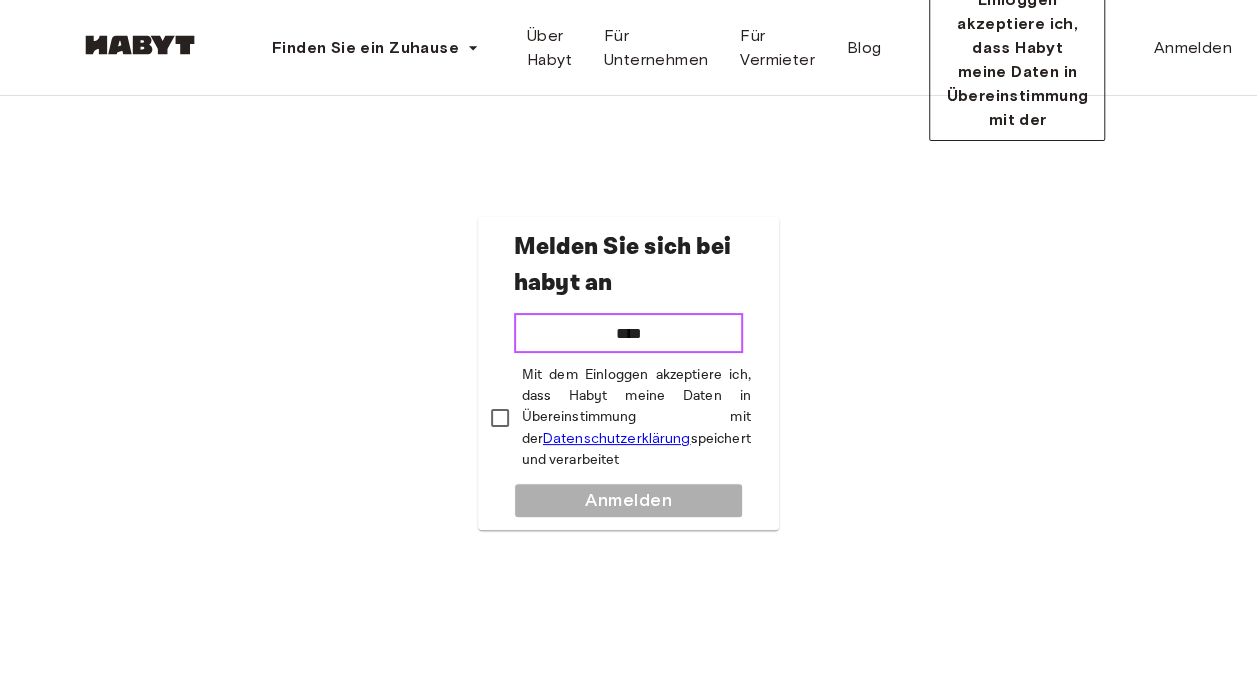 type on "**********" 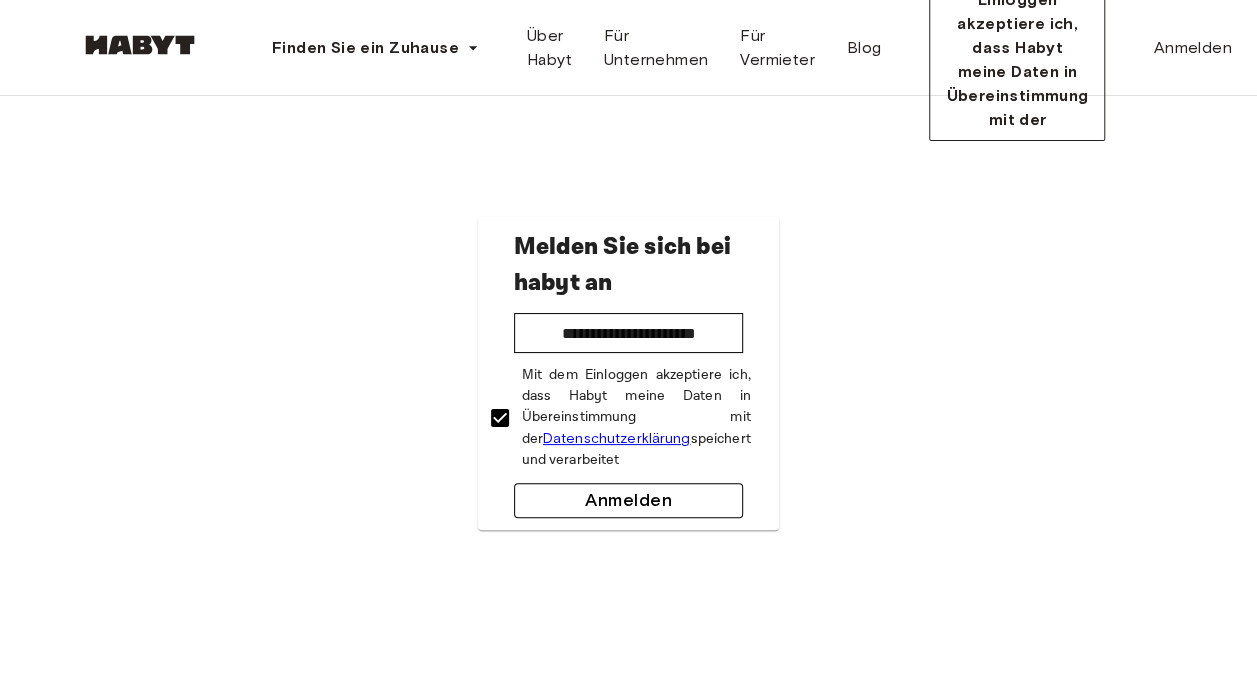 click on "Anmelden" at bounding box center [629, 500] 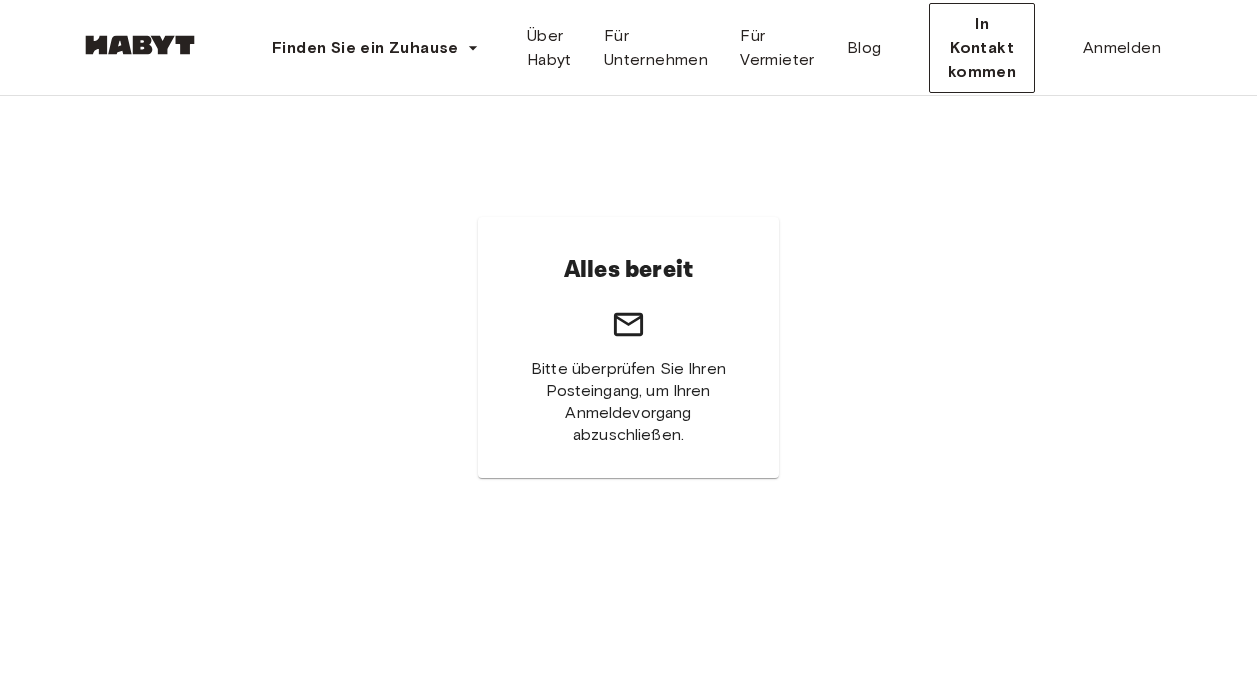 scroll, scrollTop: 0, scrollLeft: 0, axis: both 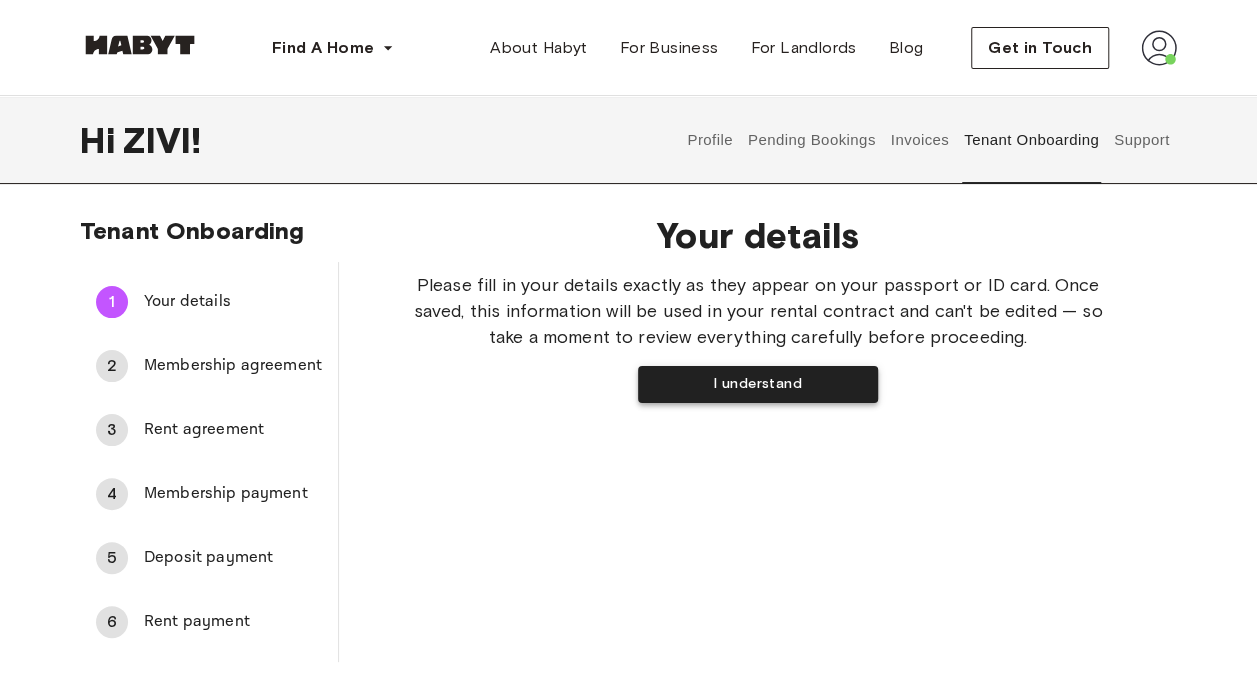 click on "I understand" at bounding box center [758, 384] 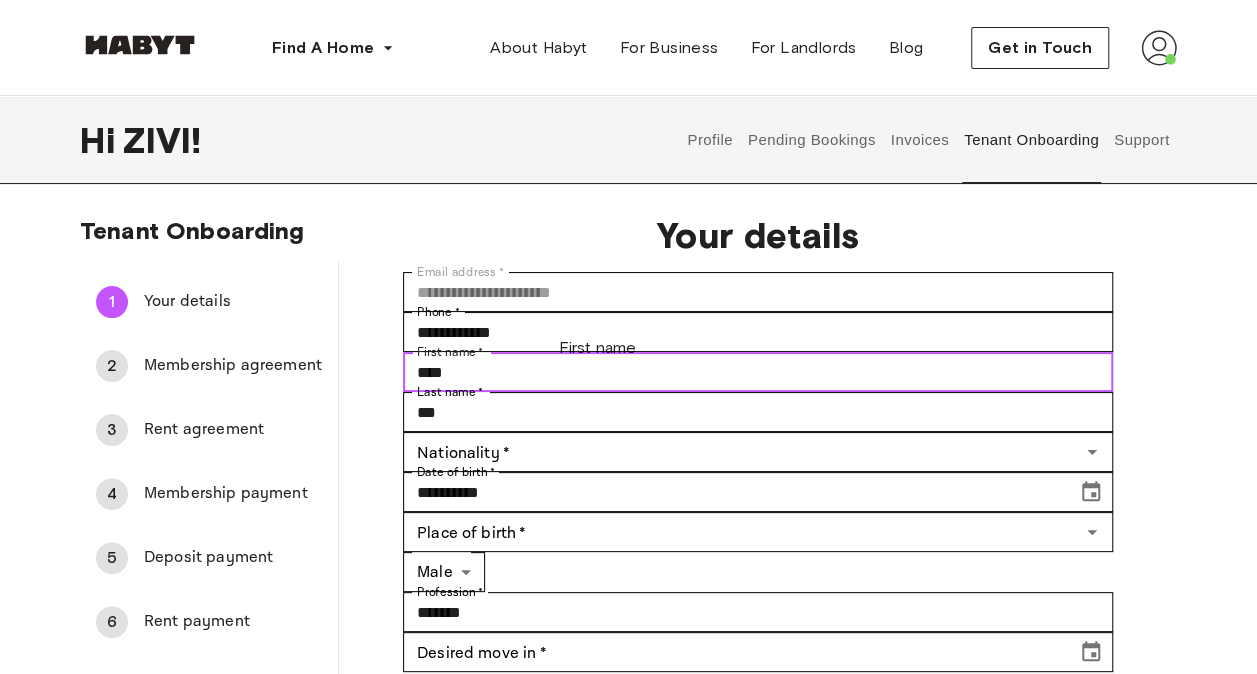 click on "****" at bounding box center (758, 372) 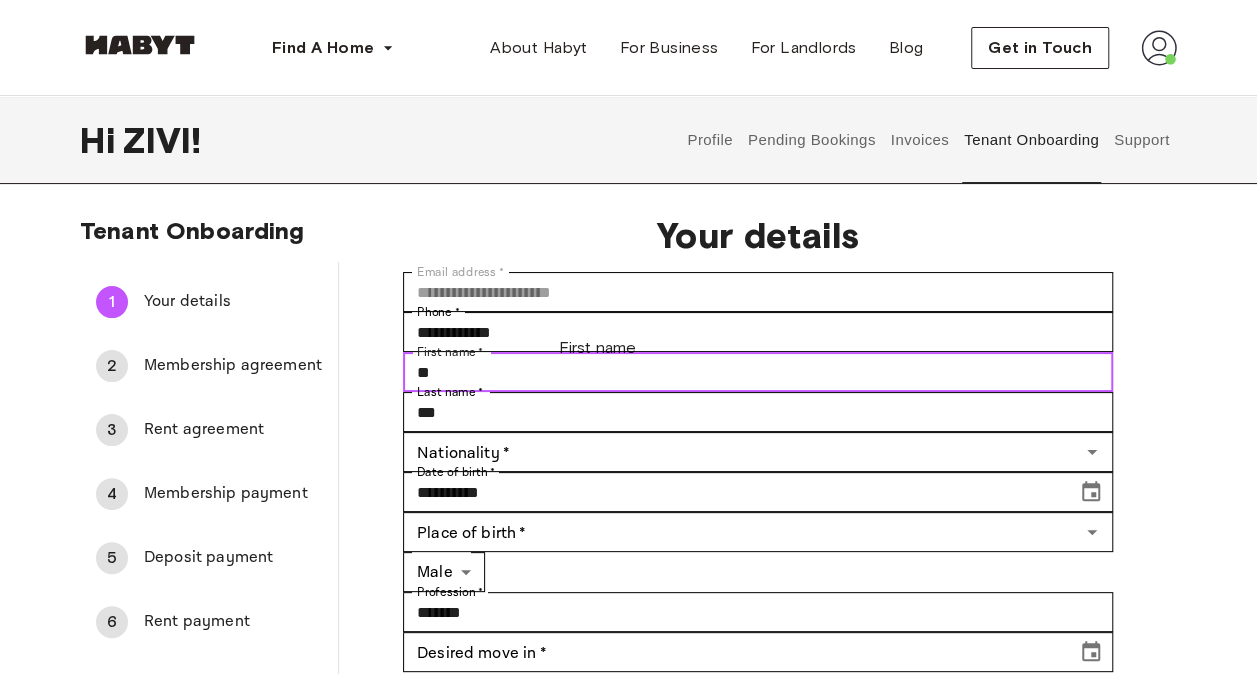 type on "*" 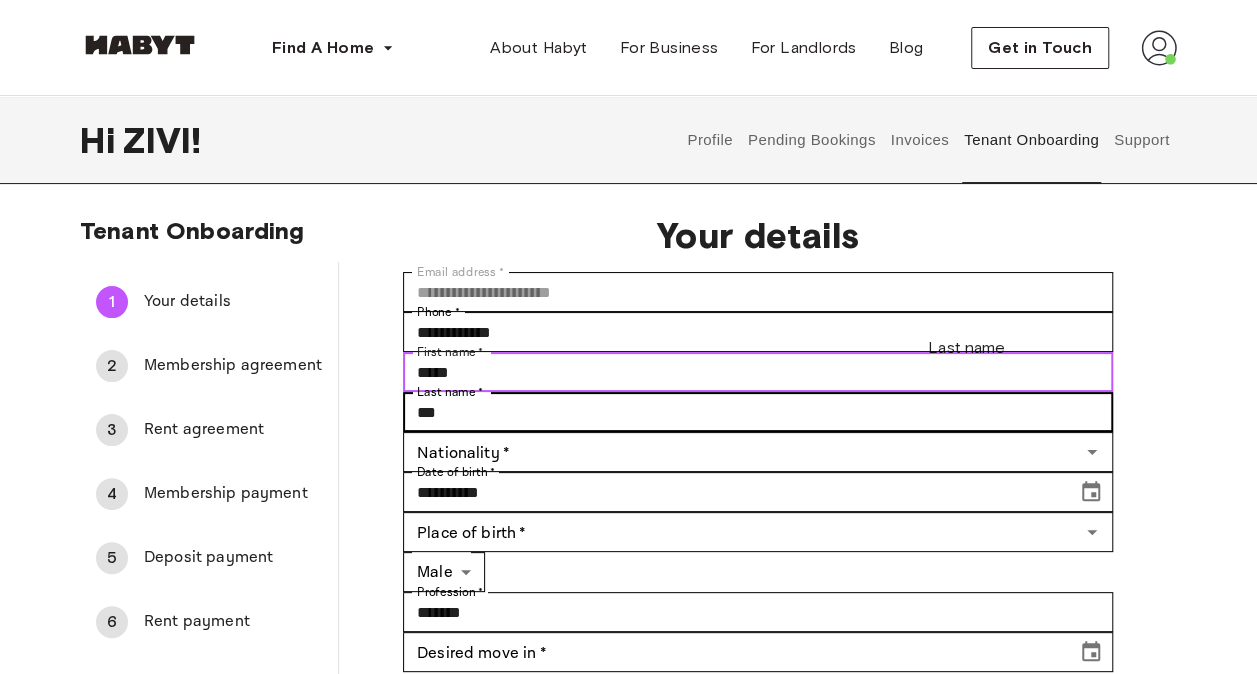 type on "*****" 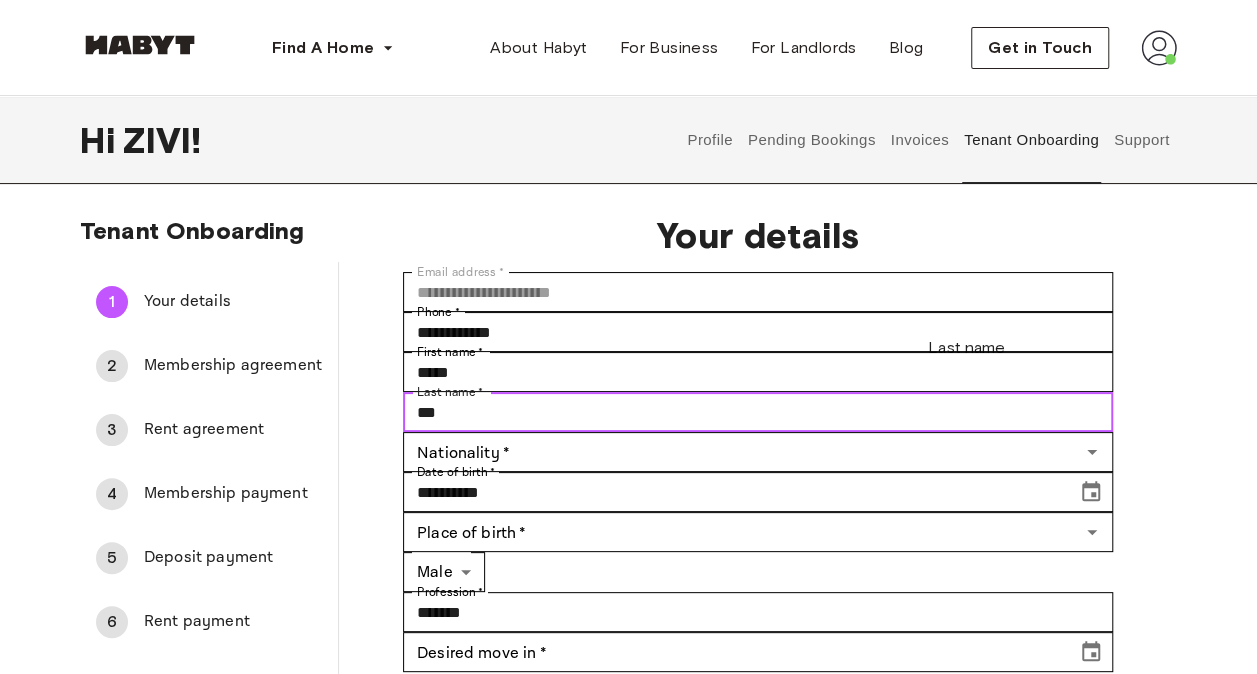 click on "***" at bounding box center [758, 412] 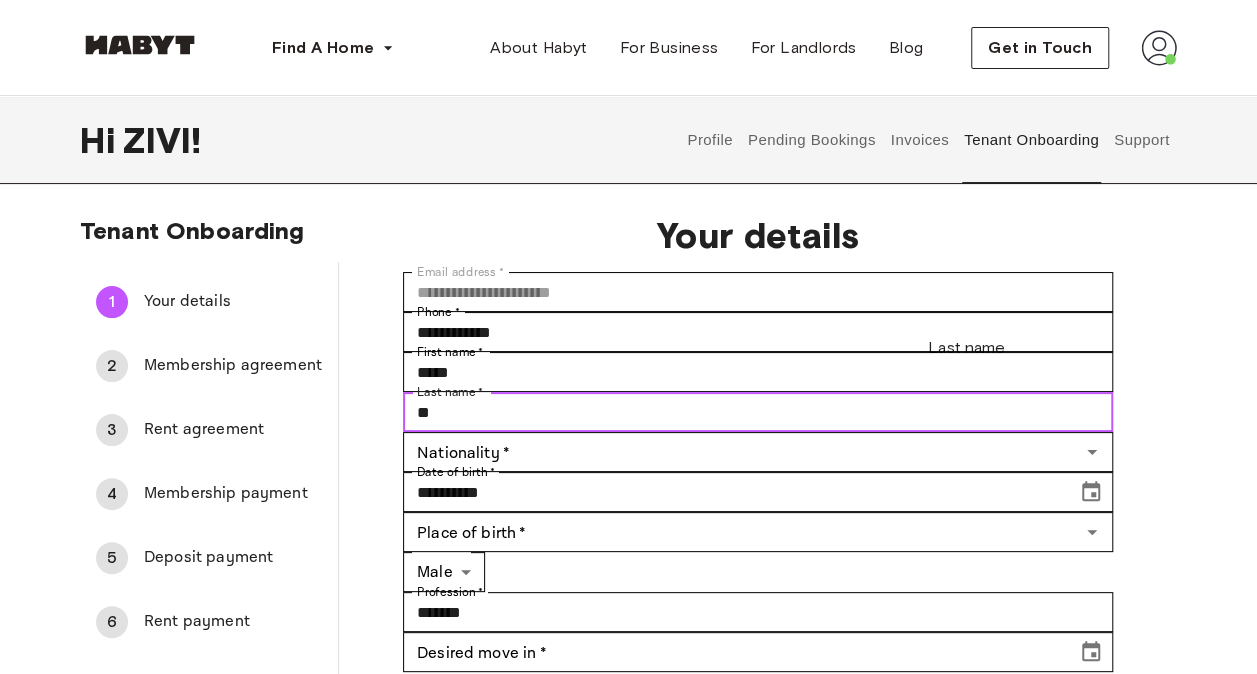 type on "*" 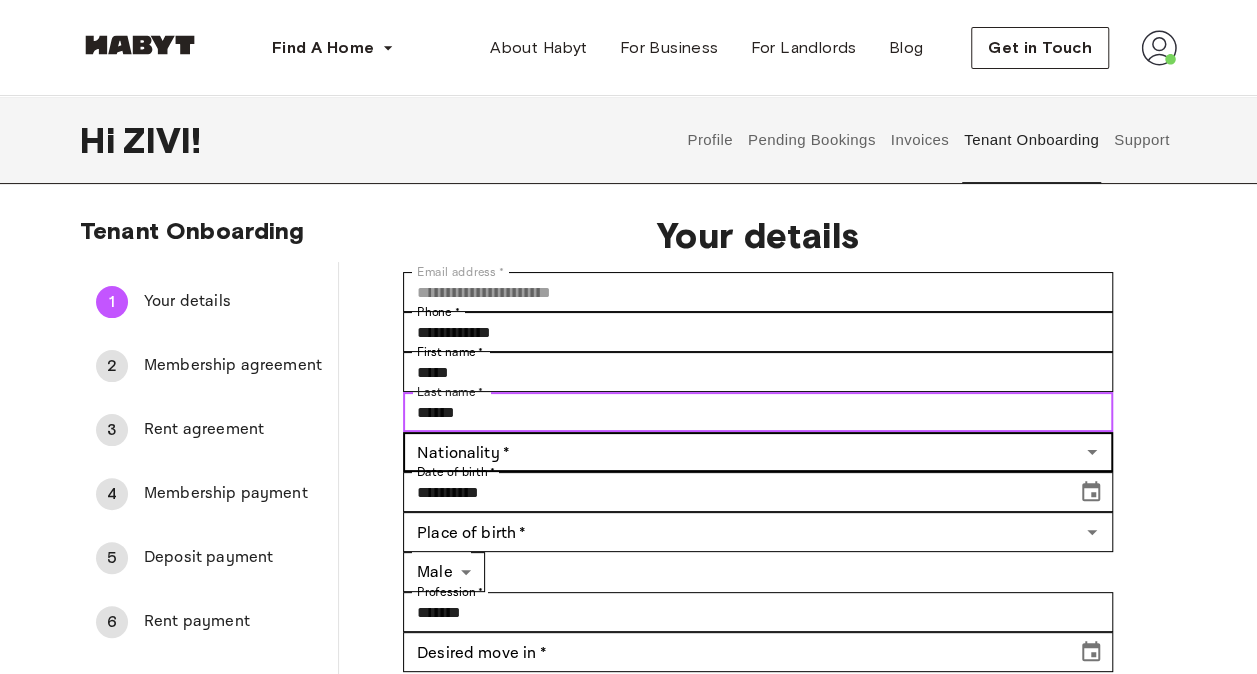type on "******" 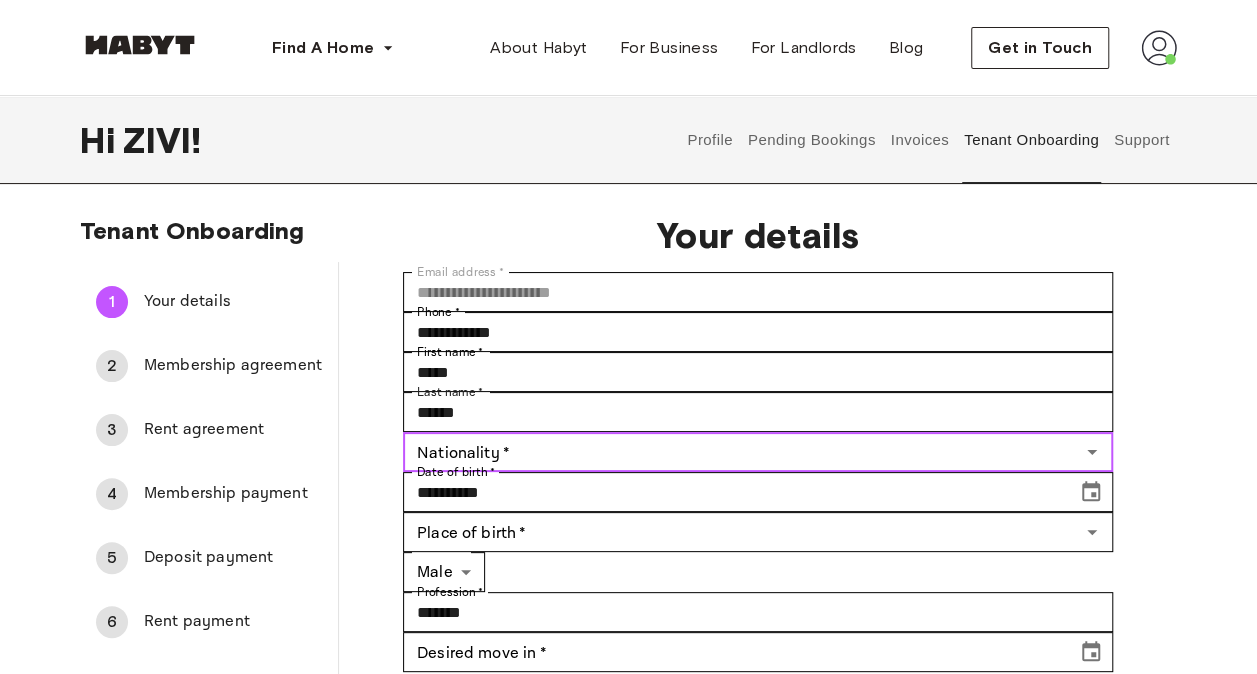 click on "Nationality   *" at bounding box center [741, 452] 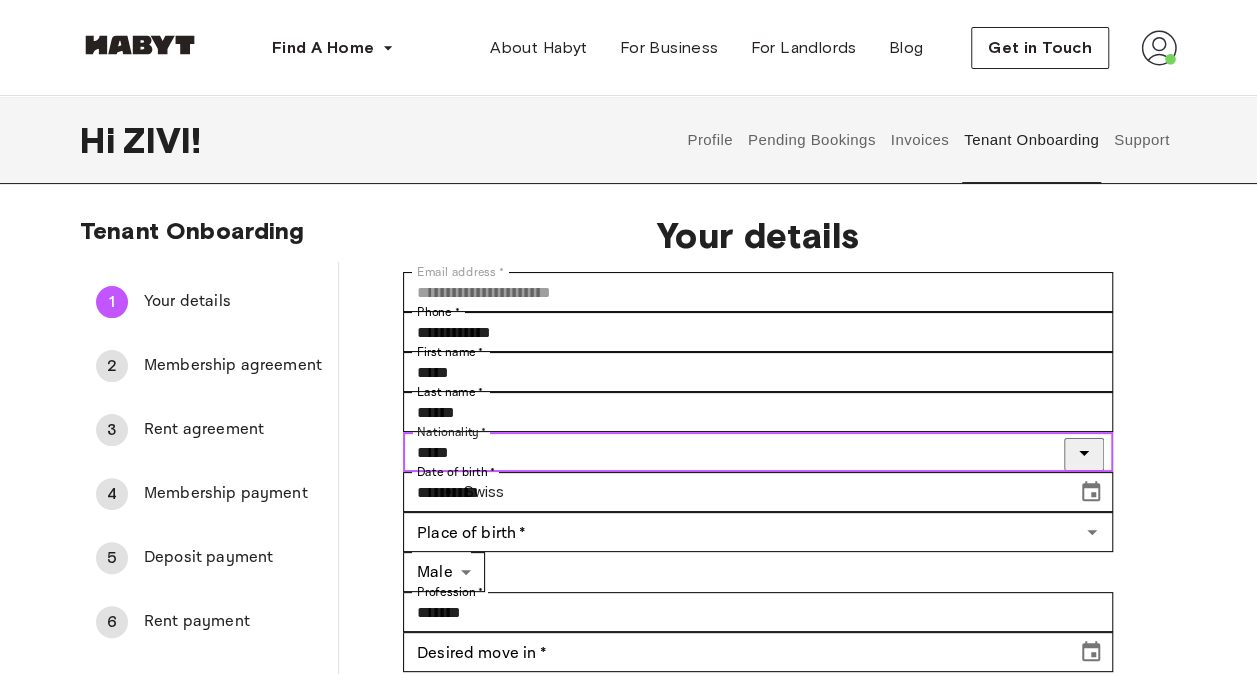 click on "Swiss" at bounding box center (554, 492) 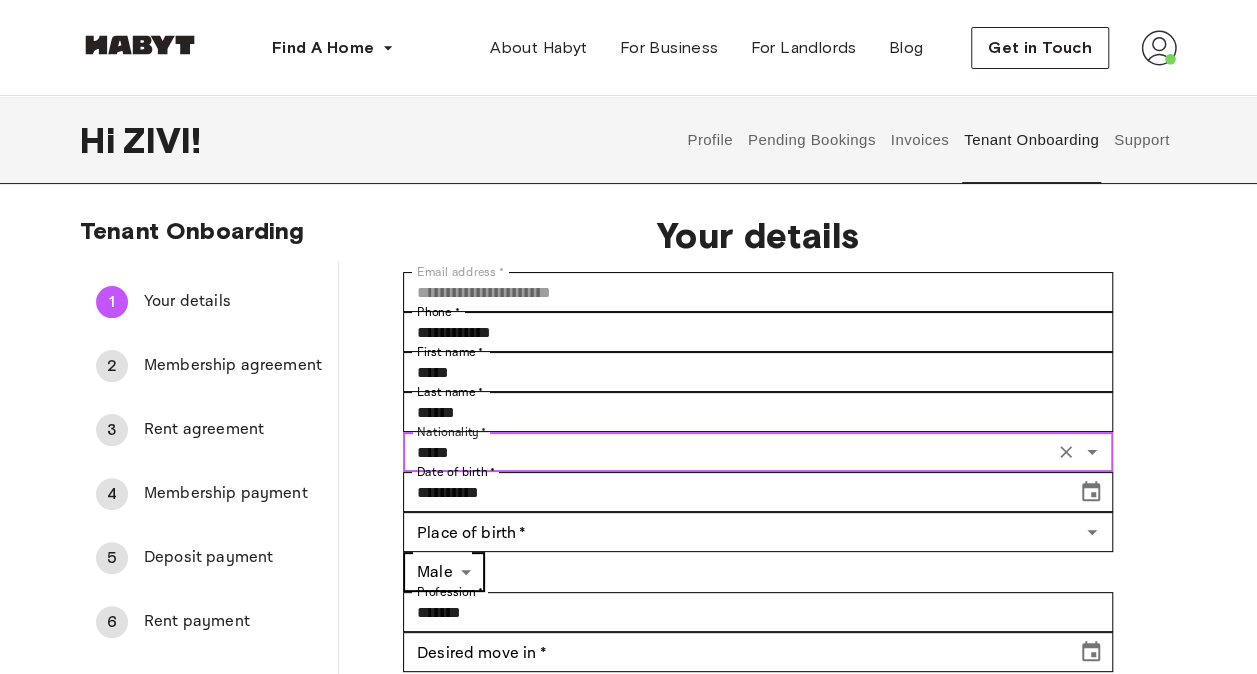 type on "*****" 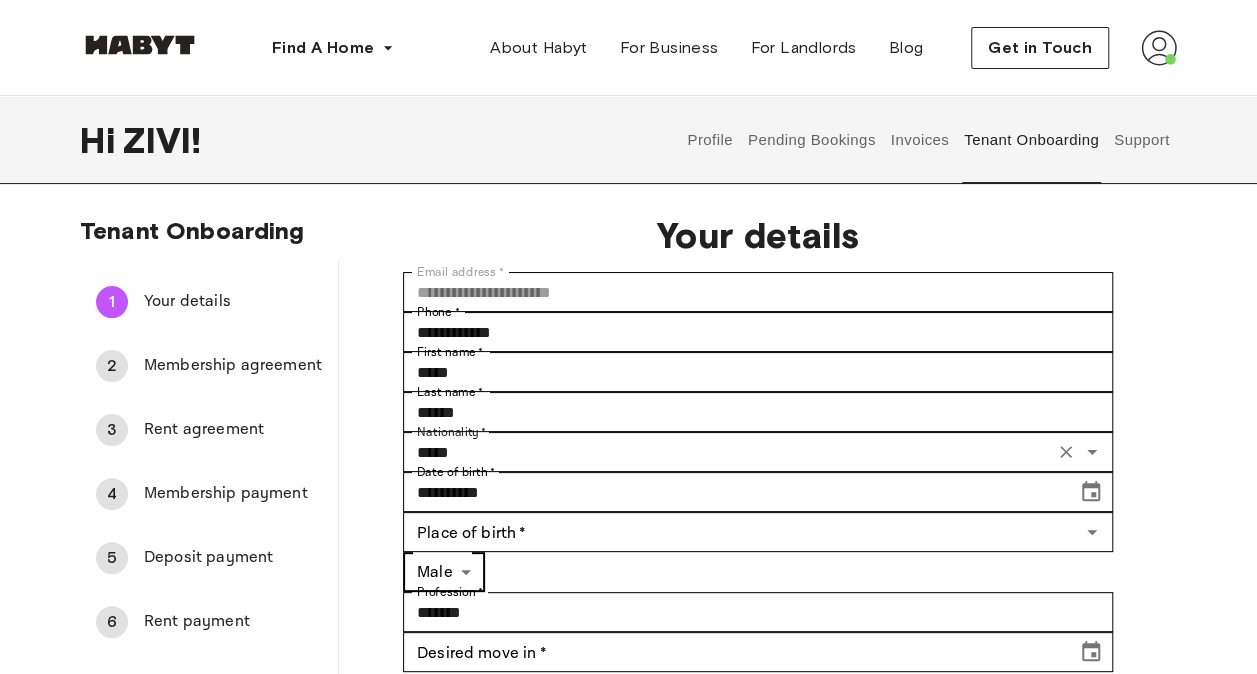click on "Find A Home Europe Amsterdam Berlin Frankfurt Hamburg Lisbon Madrid Milan Modena Paris Turin Munich Rotterdam Stuttgart Dusseldorf Cologne Zurich The Hague Graz Brussels Leipzig Asia Hong Kong Singapore Seoul Phuket Tokyo About Habyt For Business For Landlords Blog Get in Touch Hi   [NAME] ! Profile Pending Bookings Invoices Tenant Onboarding Support Tenant Onboarding 1 Your details 2 Membership agreement 3 Rent agreement 4 Membership payment 5 Deposit payment 6 Rent payment Your details Email address   * [EMAIL] Email address   * Phone   * [PHONE] Phone   * First name   * [FIRST] First name   * Last name   * [LAST] Last name   * Nationality   * [NATIONALITY] Nationality   * Date of birth   * [DATE] Date of birth   * Place of birth   * [CITY] Place of birth   * Gender   * Male **** Gender   * Profession   * [PROFESSION] Profession   * Desired move in   * [DATE] Desired move in   * Address street   * [ADDRESS] Address street   * Address post code   * [POSTAL_CODE]" at bounding box center (628, 935) 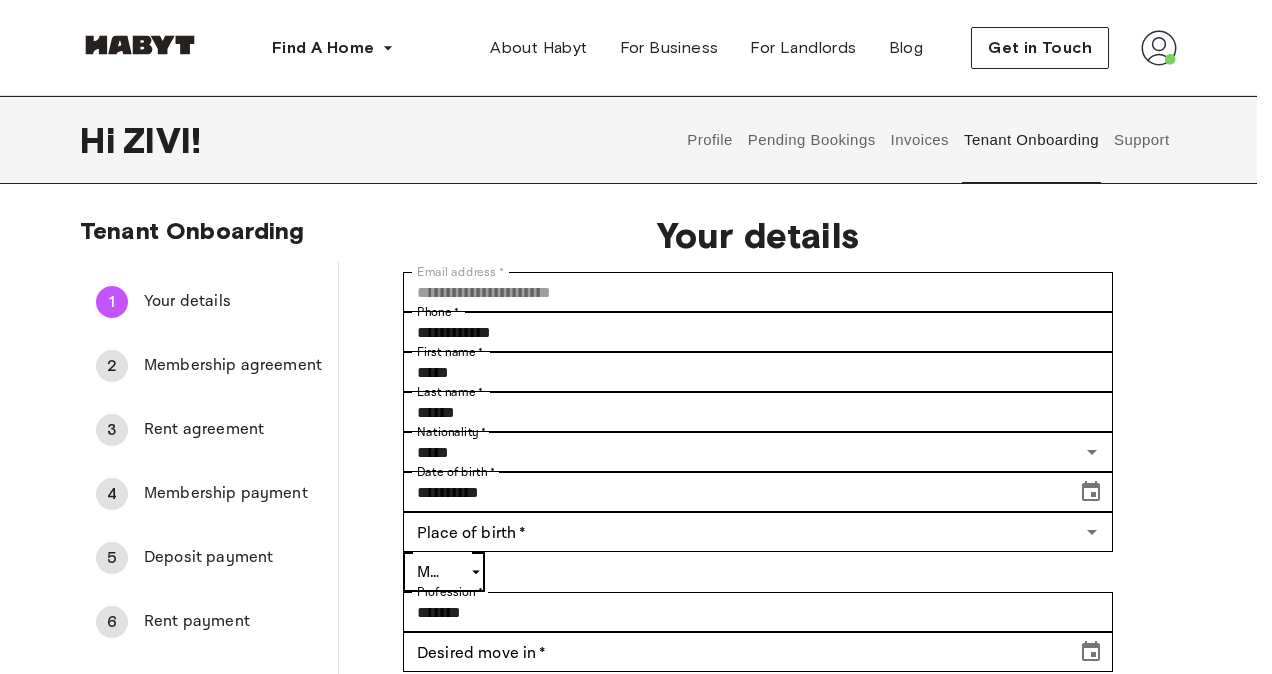 click at bounding box center [628, 1887] 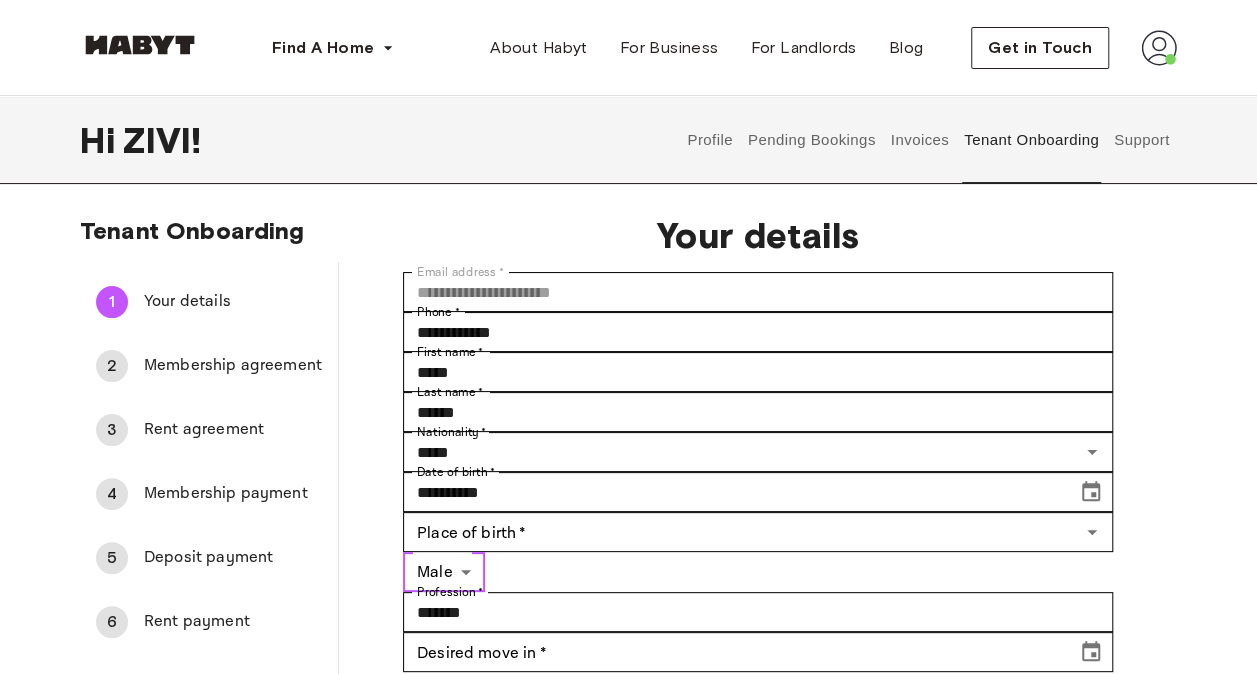 scroll, scrollTop: 56, scrollLeft: 0, axis: vertical 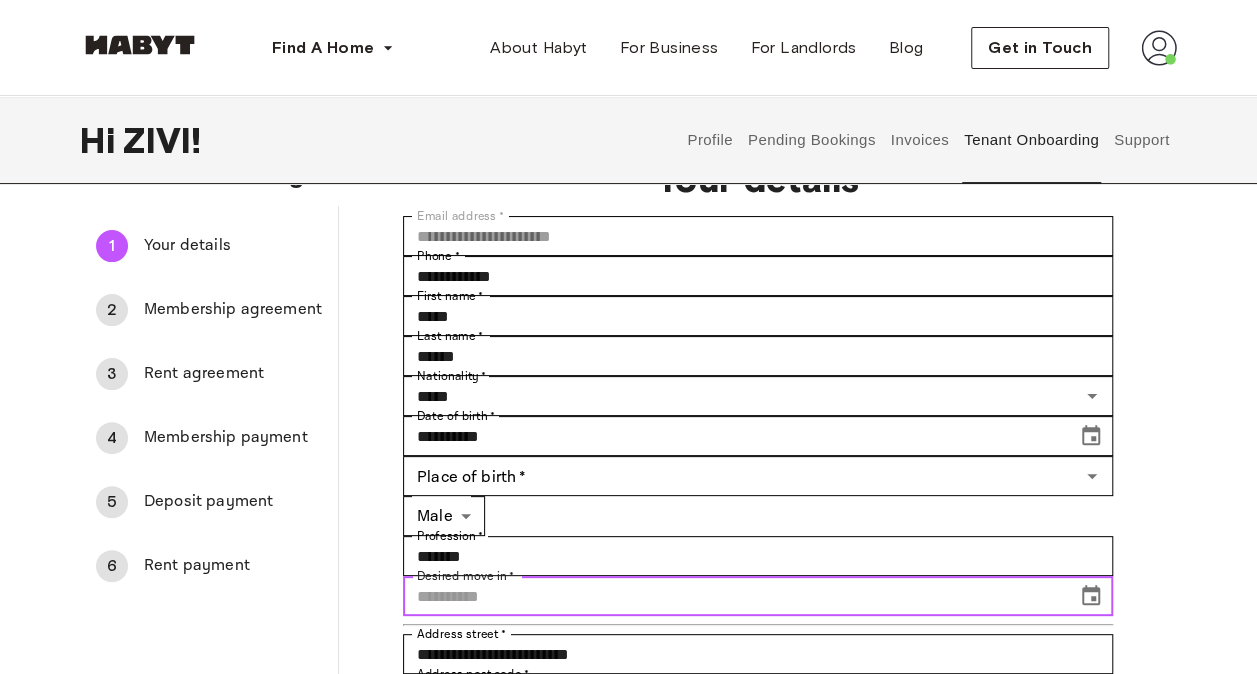 click on "Desired move in   *" at bounding box center [733, 596] 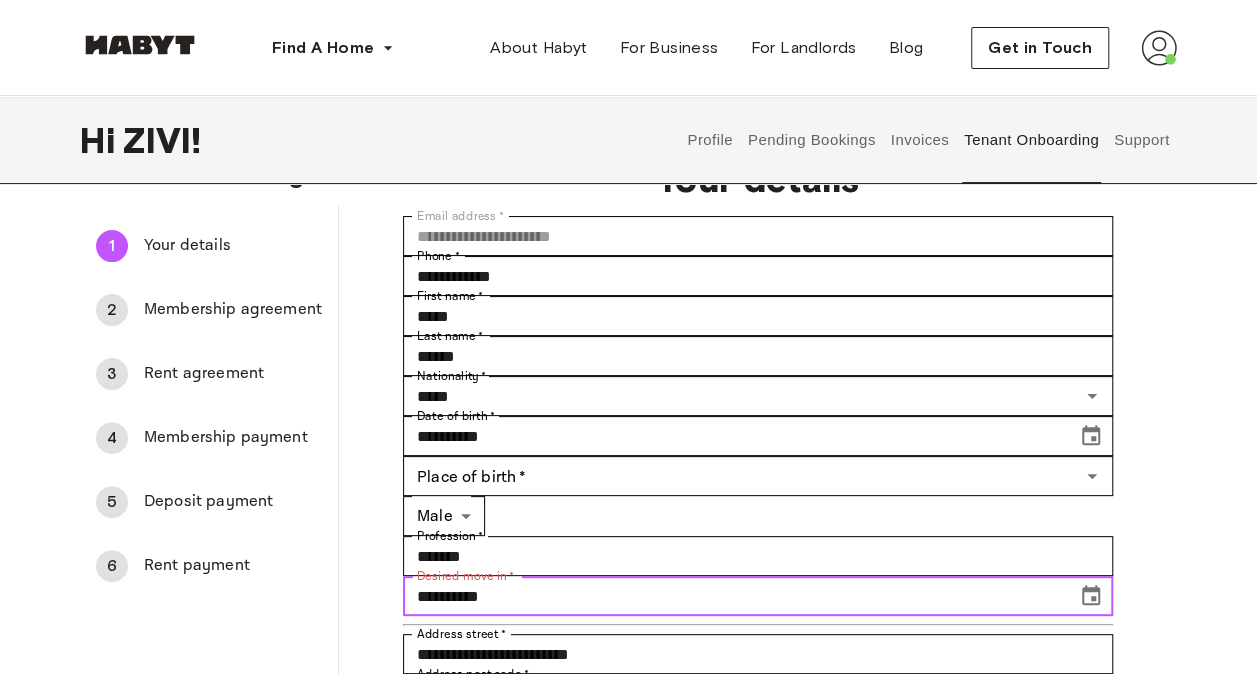 click on "**********" at bounding box center (733, 596) 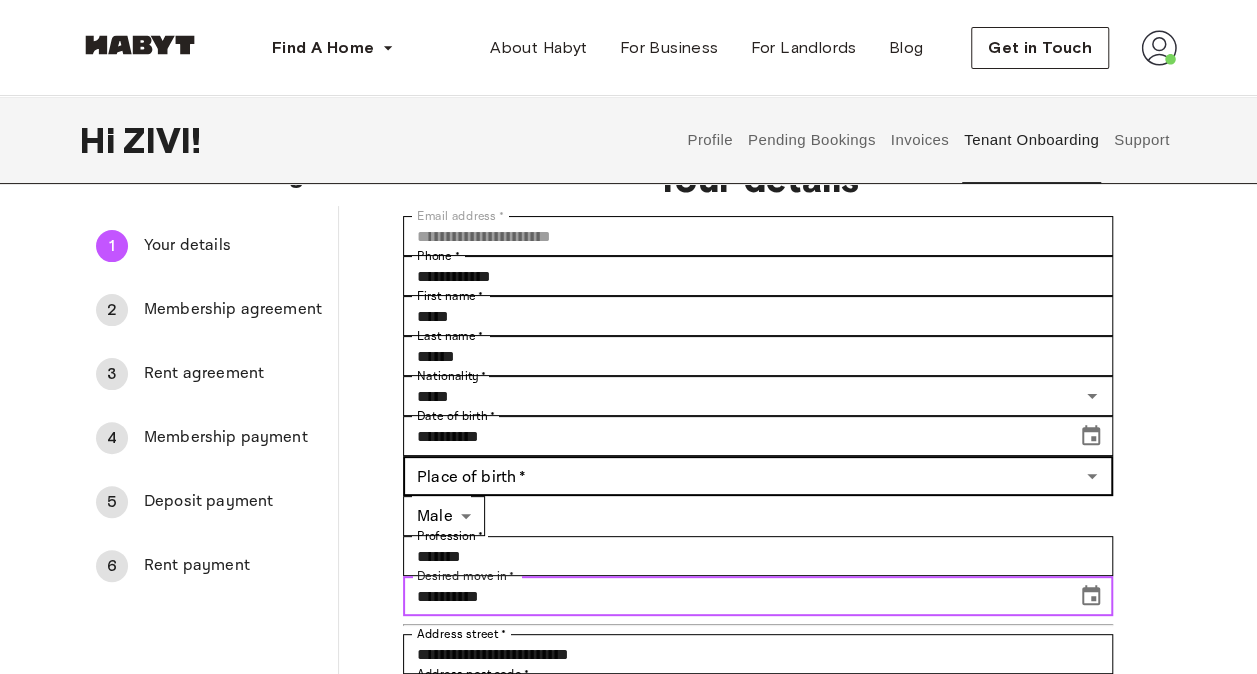 click on "Place of birth   *" at bounding box center (758, 476) 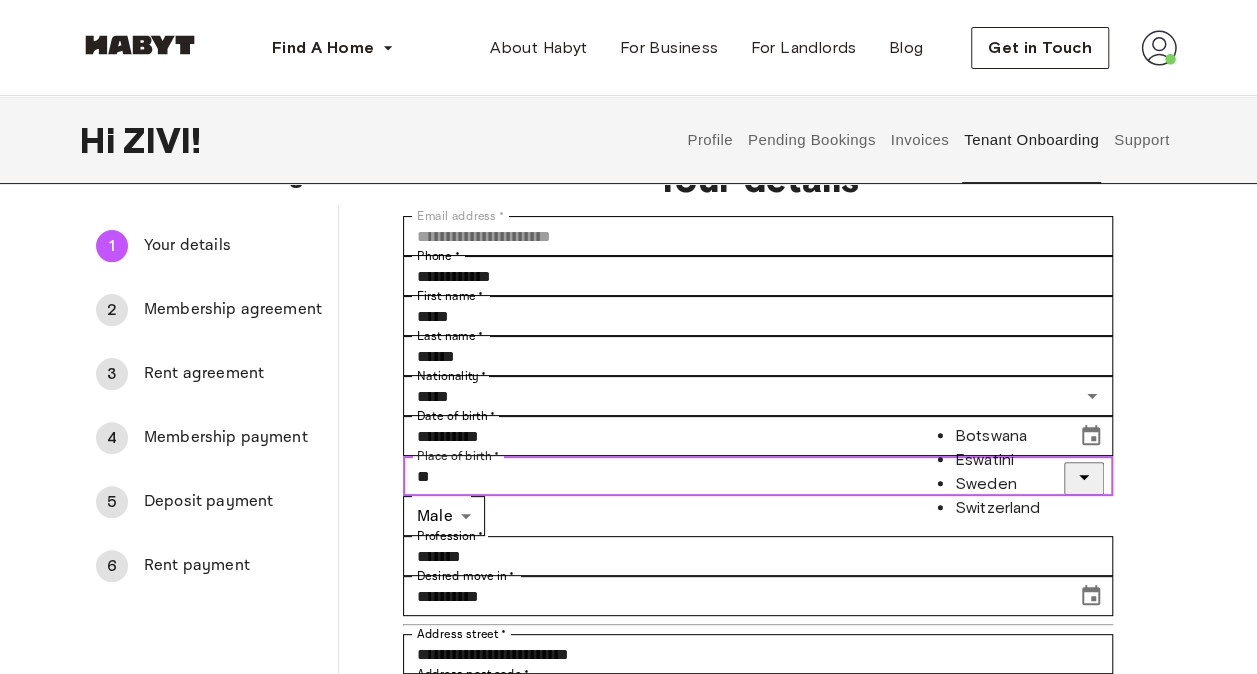 click on "Switzerland" at bounding box center (1046, 508) 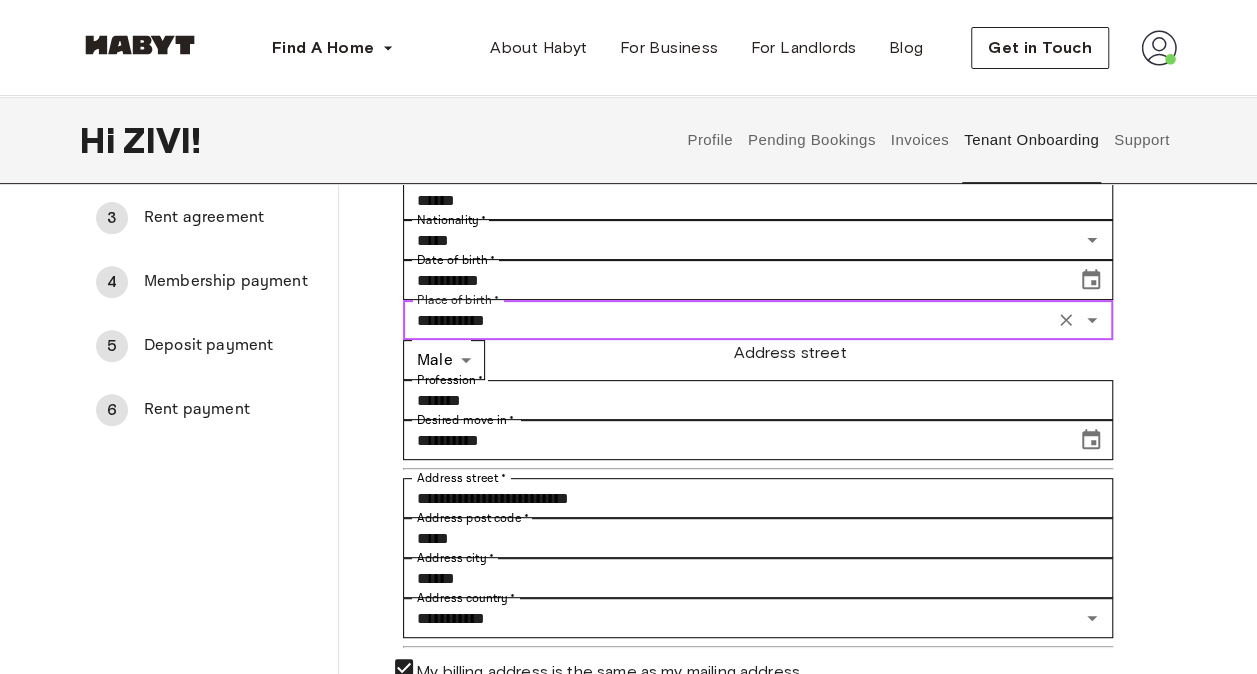 scroll, scrollTop: 208, scrollLeft: 0, axis: vertical 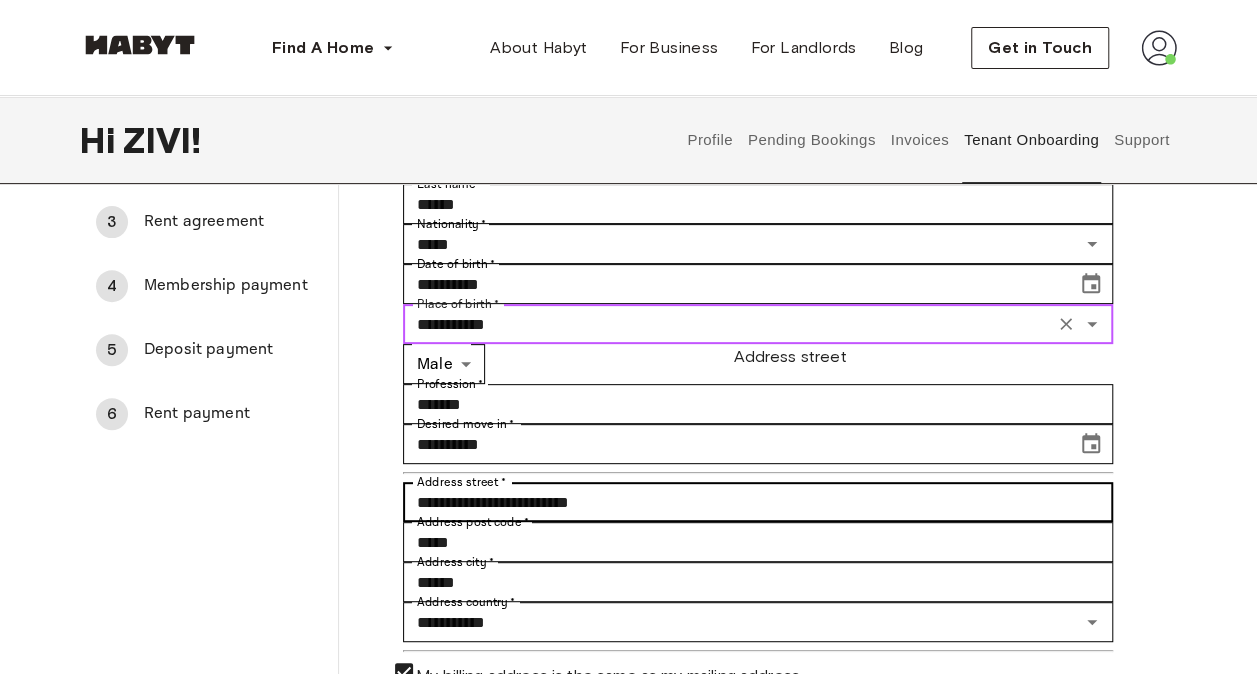 type on "**********" 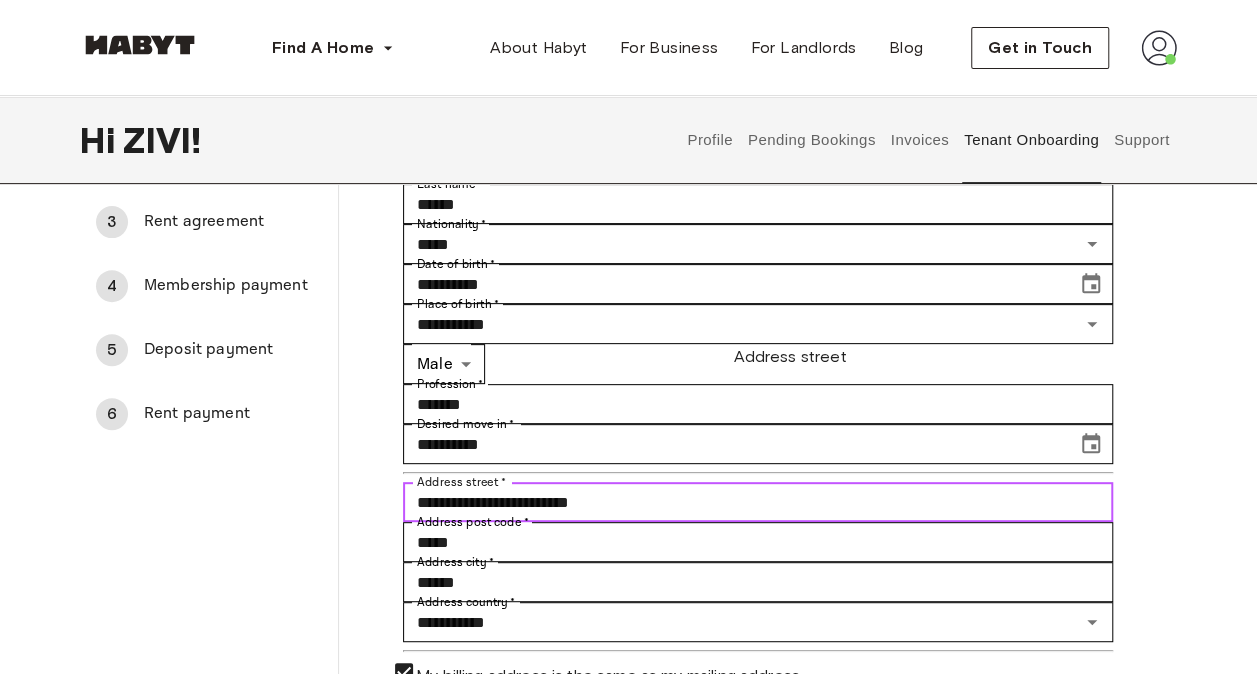 click on "**********" at bounding box center (758, 502) 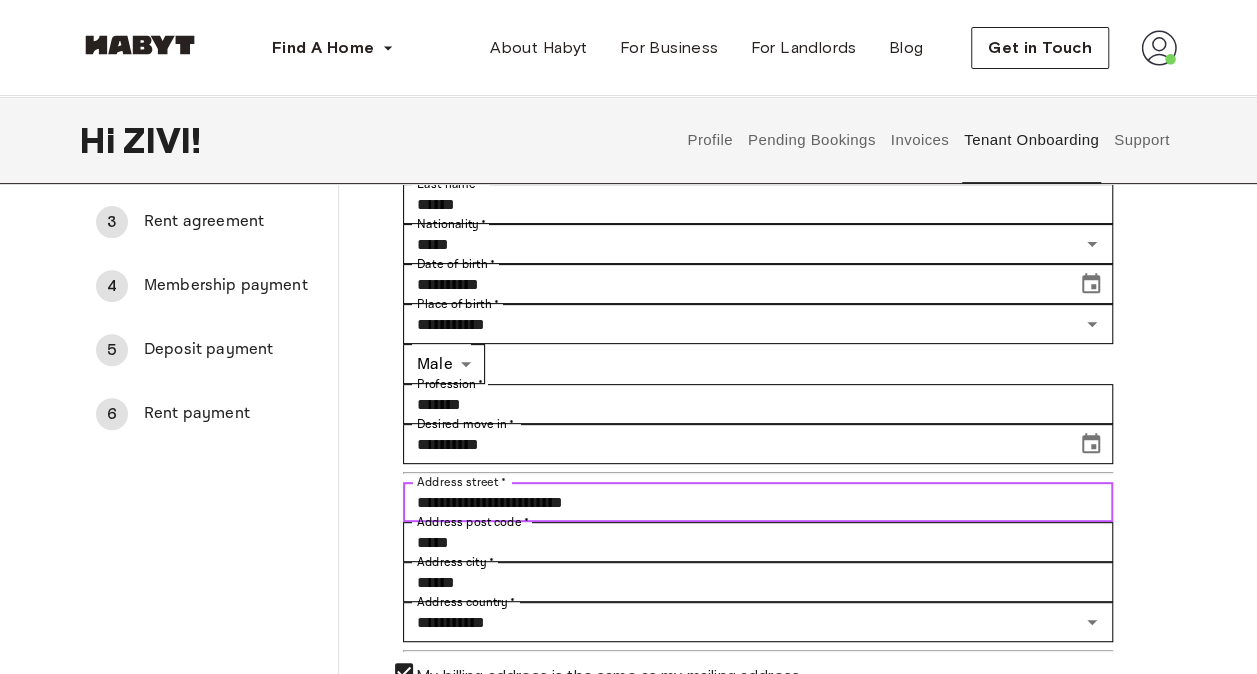 drag, startPoint x: 624, startPoint y: 389, endPoint x: 322, endPoint y: 391, distance: 302.00662 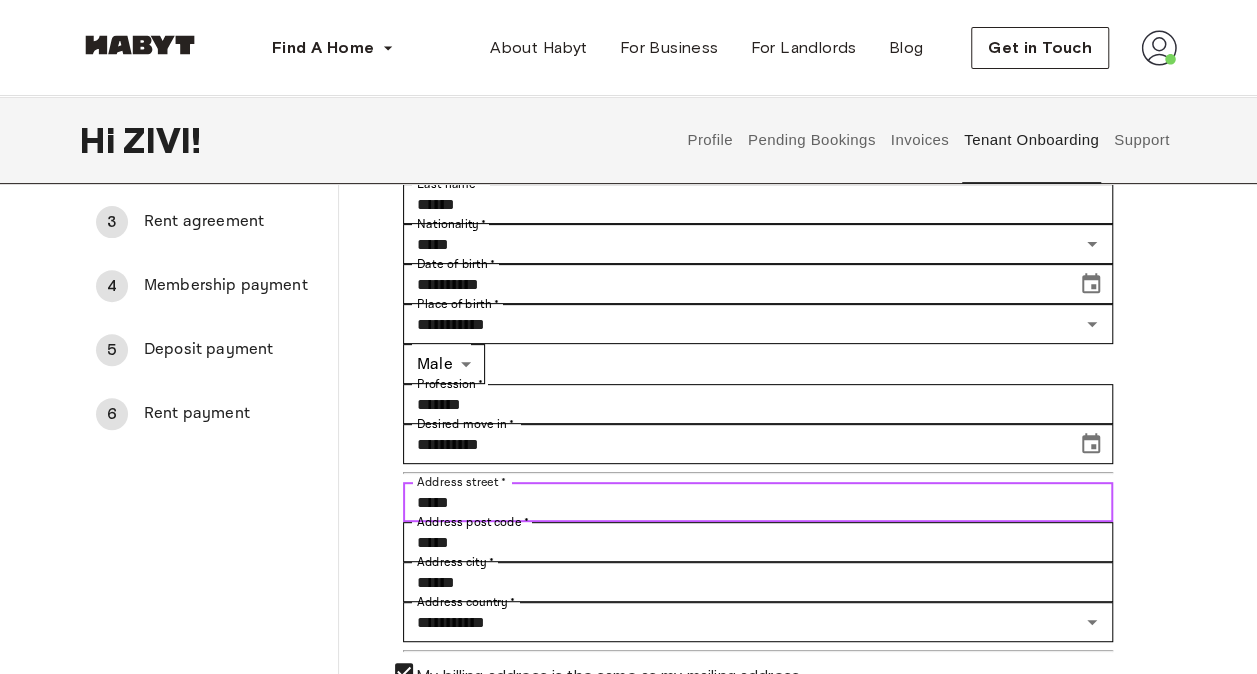 type on "**********" 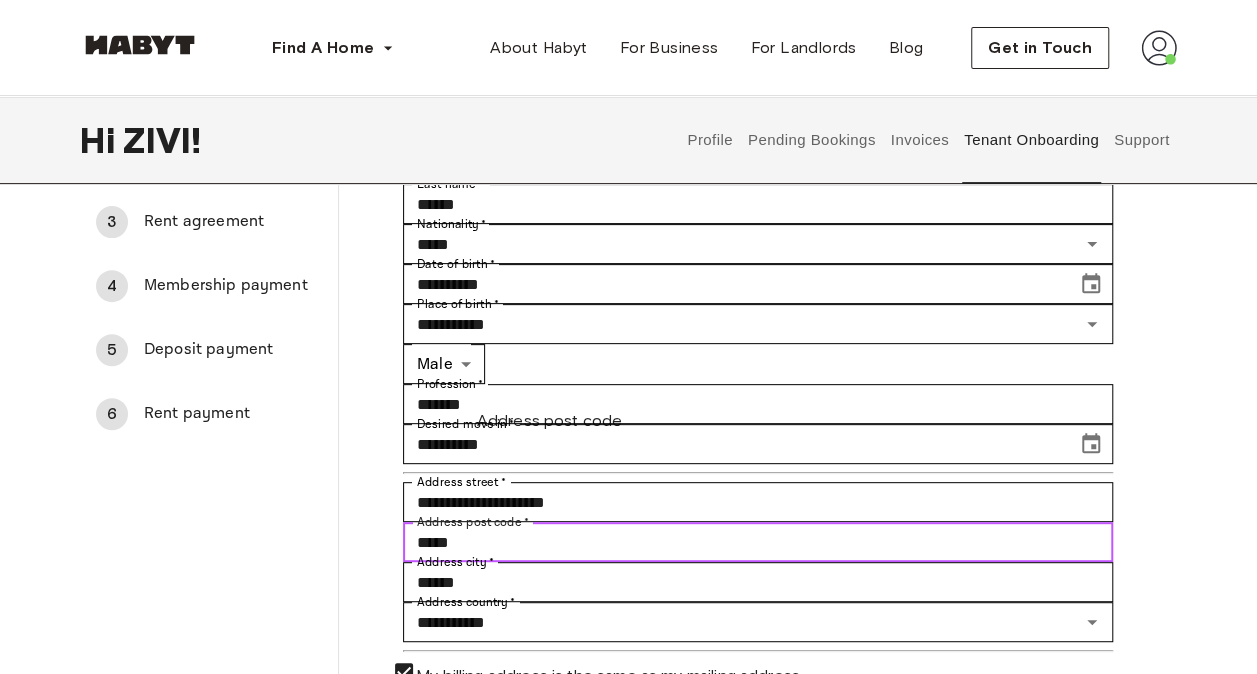 click on "*****" at bounding box center (758, 542) 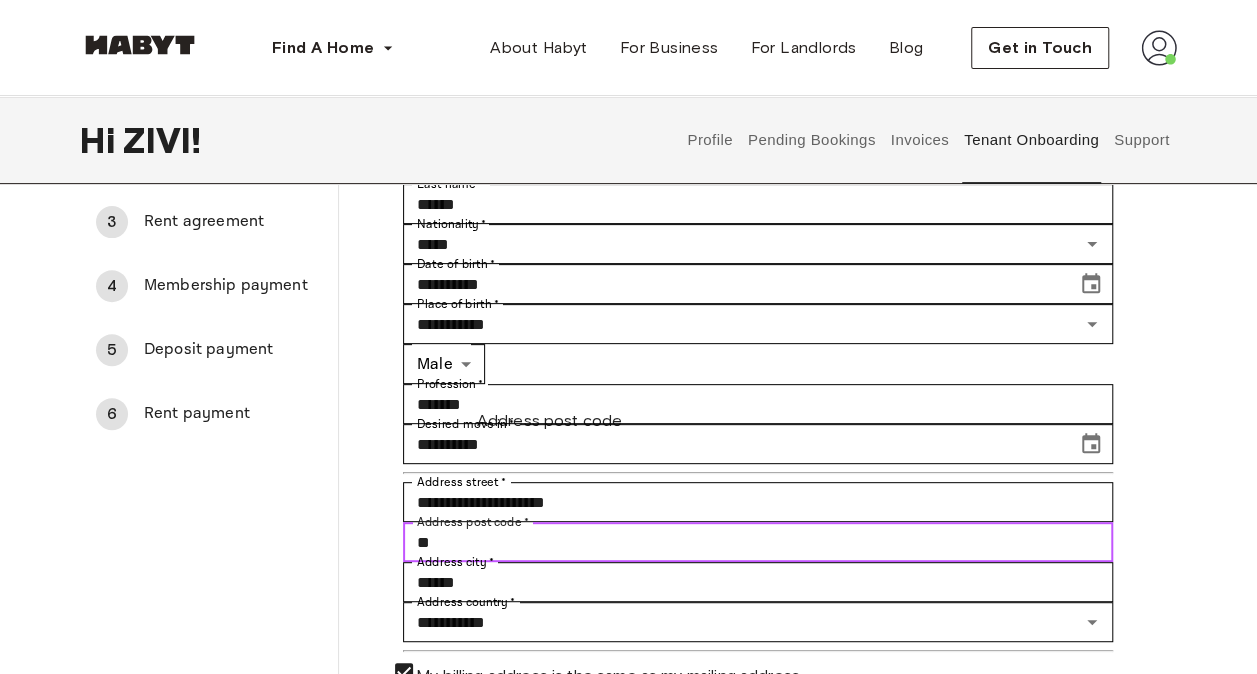 type on "*" 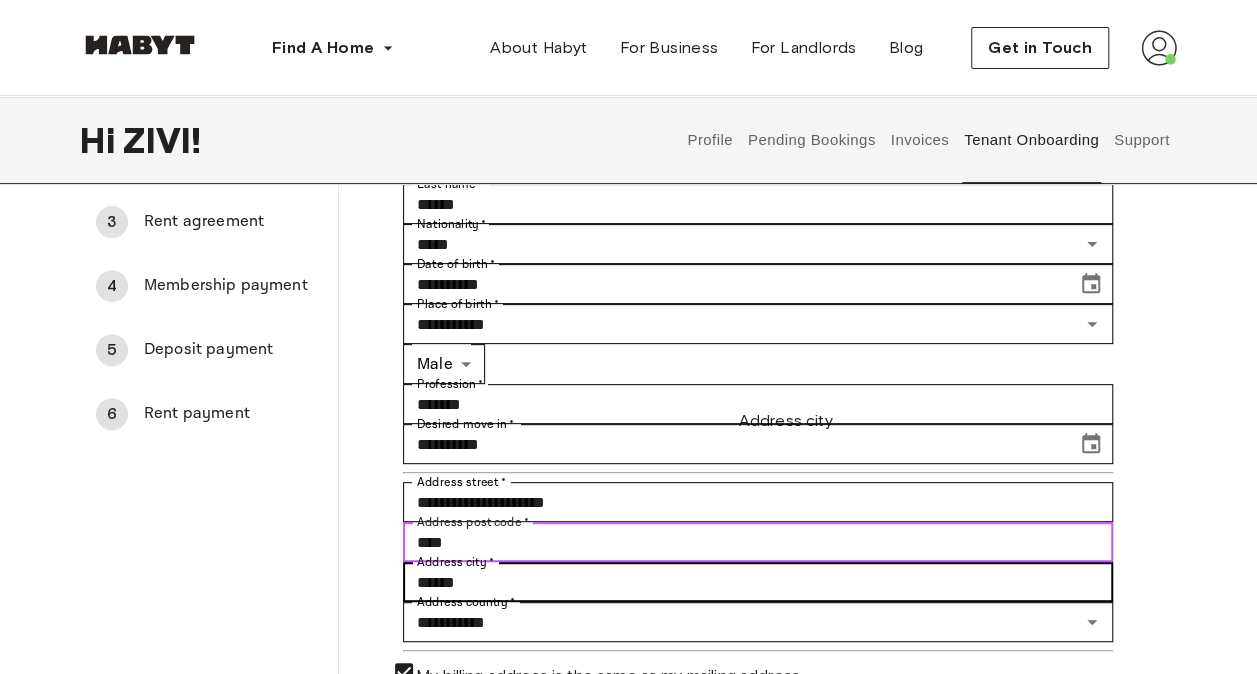 type on "****" 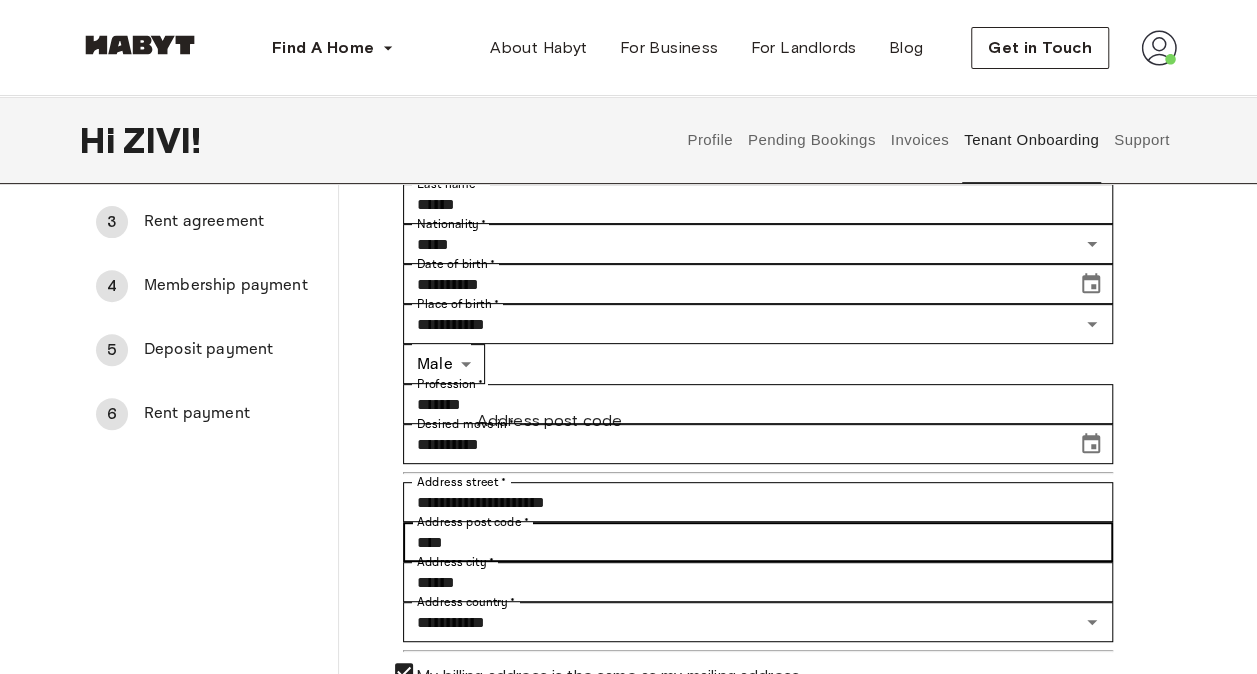 drag, startPoint x: 744, startPoint y: 437, endPoint x: 579, endPoint y: 453, distance: 165.77394 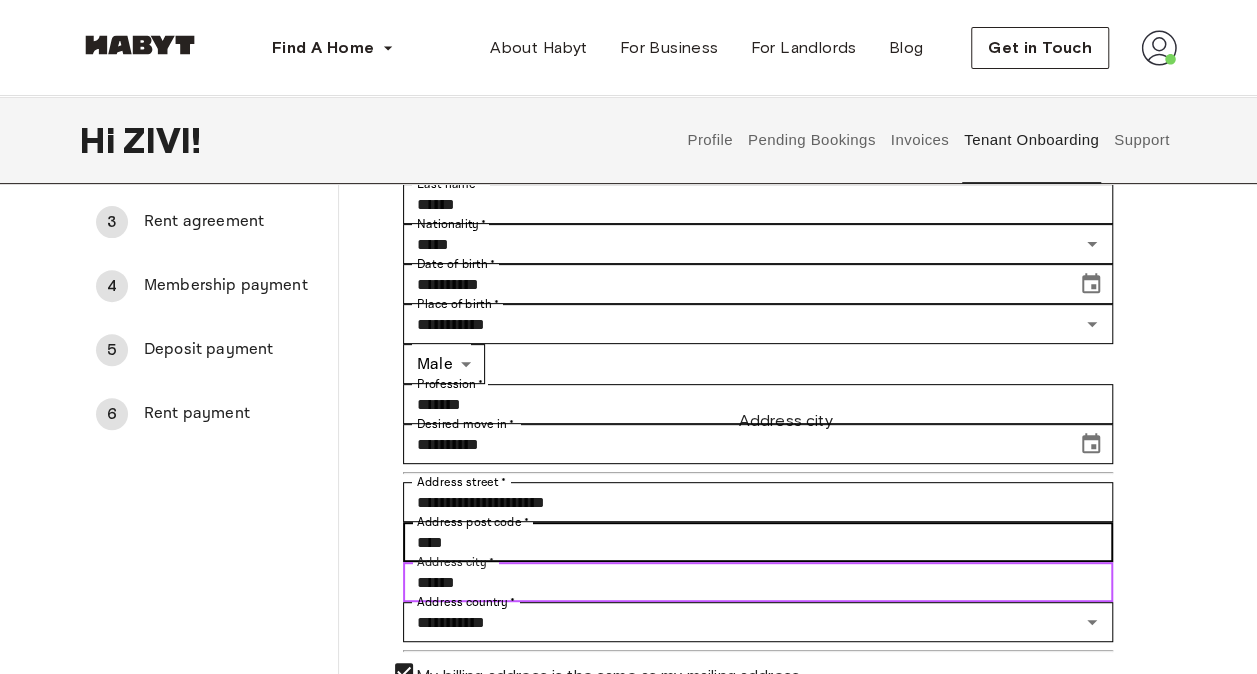drag, startPoint x: 769, startPoint y: 452, endPoint x: 567, endPoint y: 448, distance: 202.0396 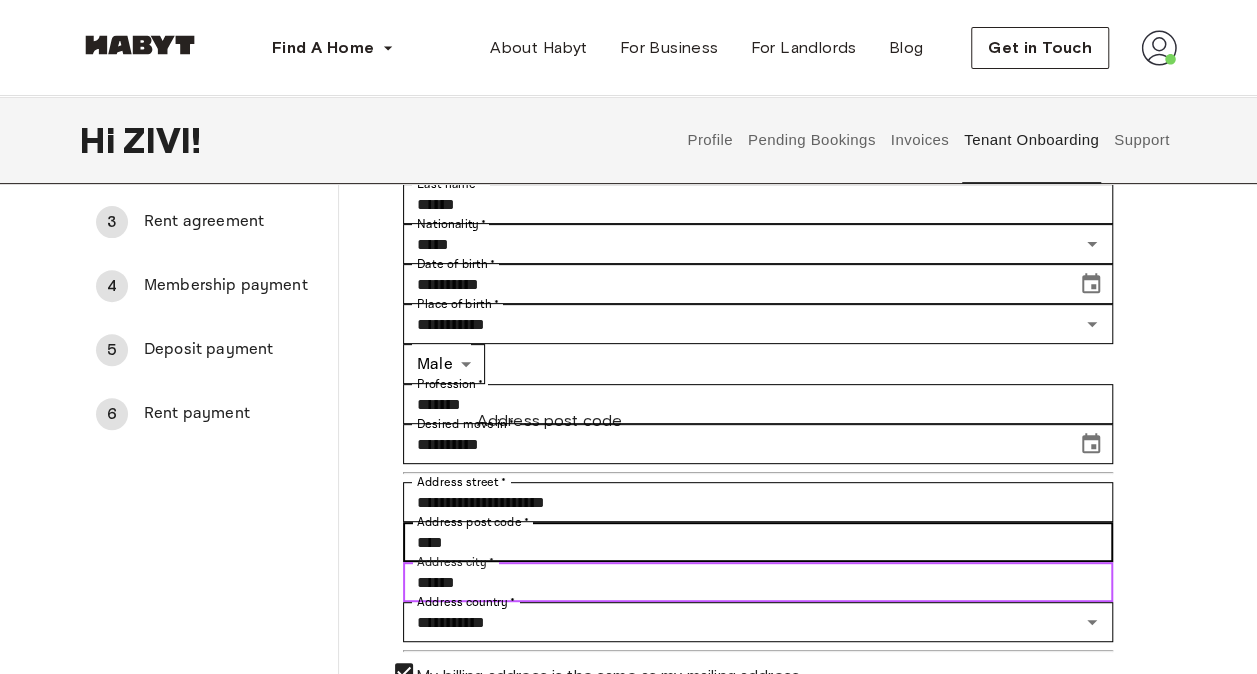 type on "*" 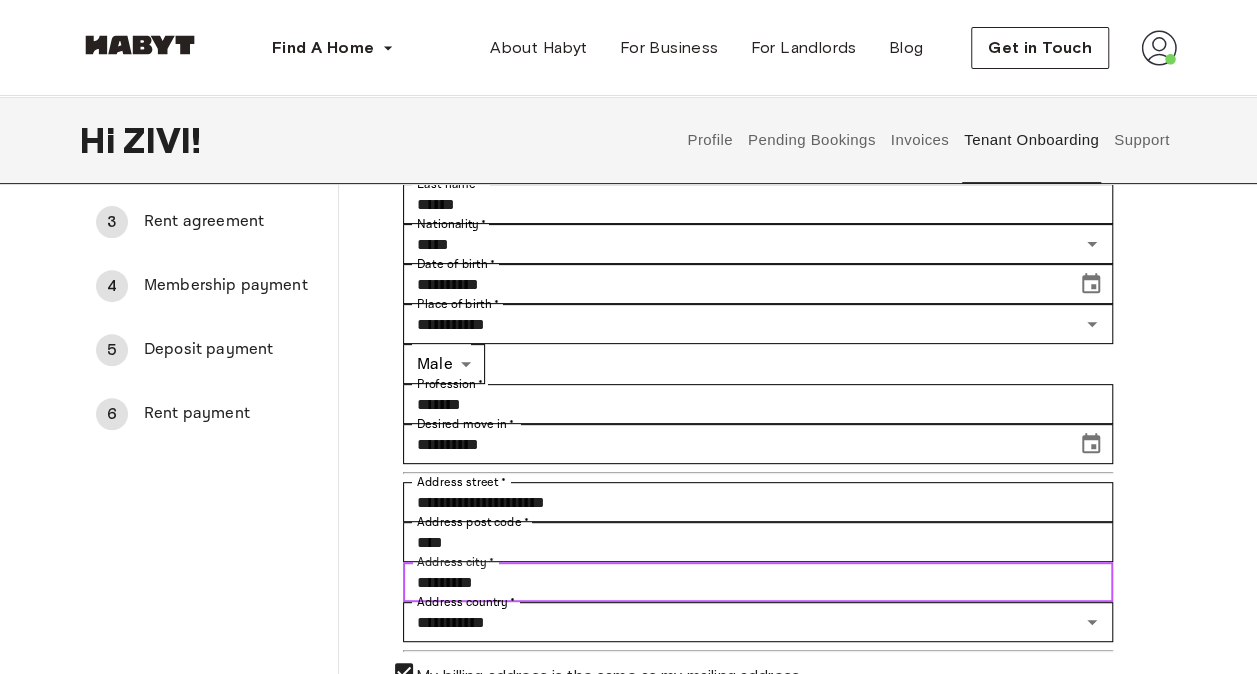 type on "*********" 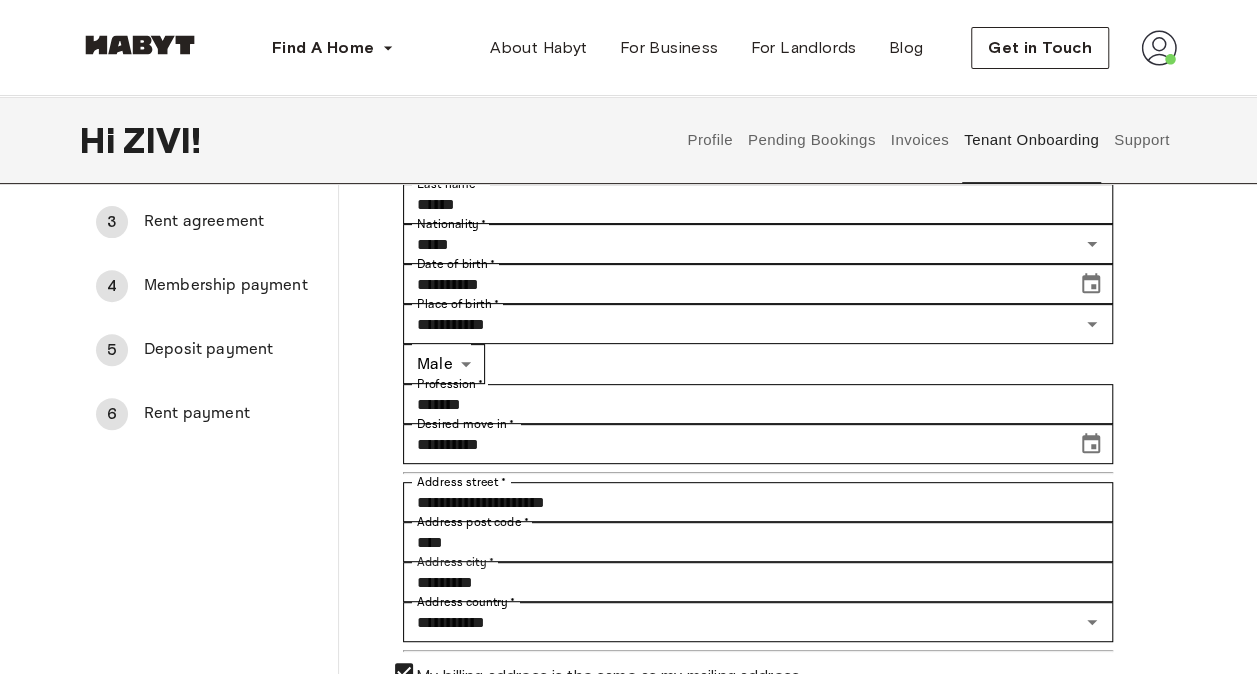 click at bounding box center [758, 651] 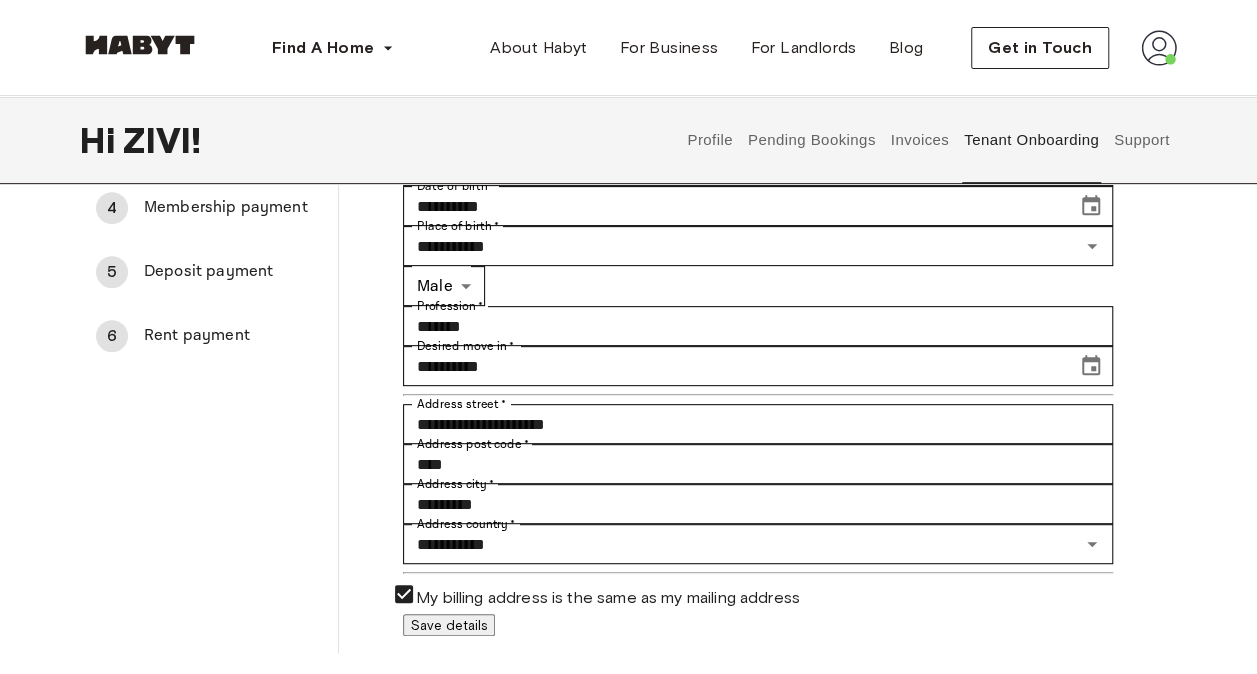 scroll, scrollTop: 287, scrollLeft: 0, axis: vertical 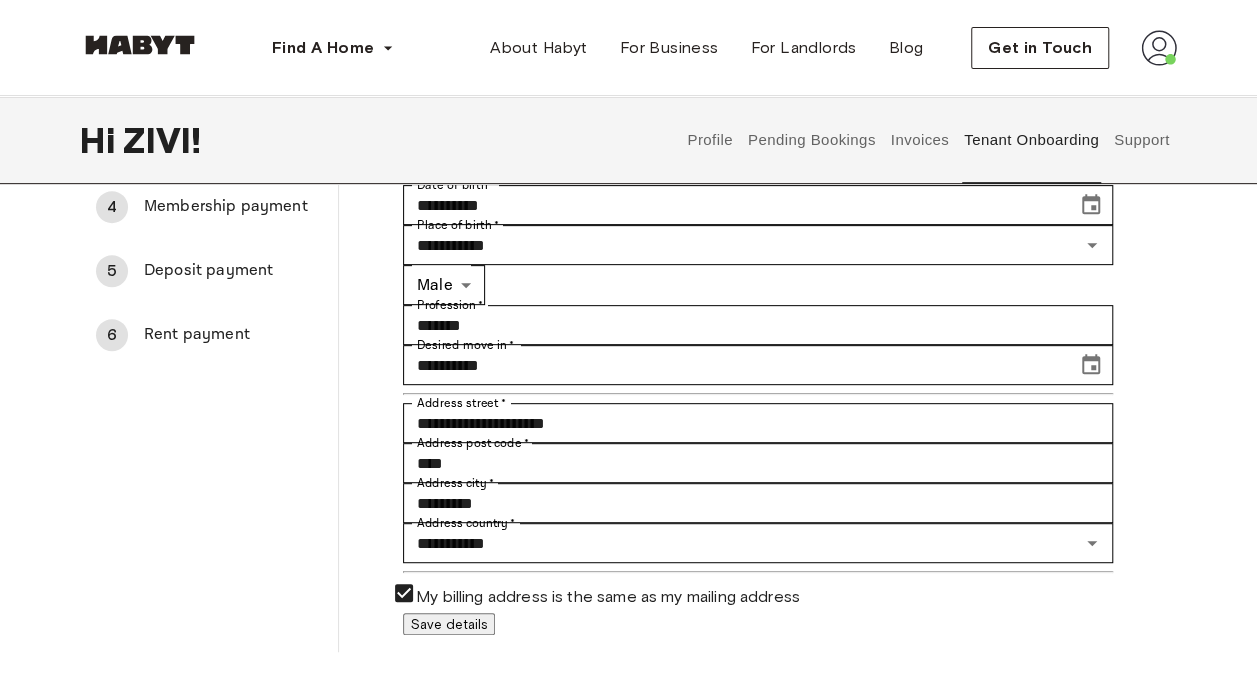 click on "Save details" at bounding box center [449, 624] 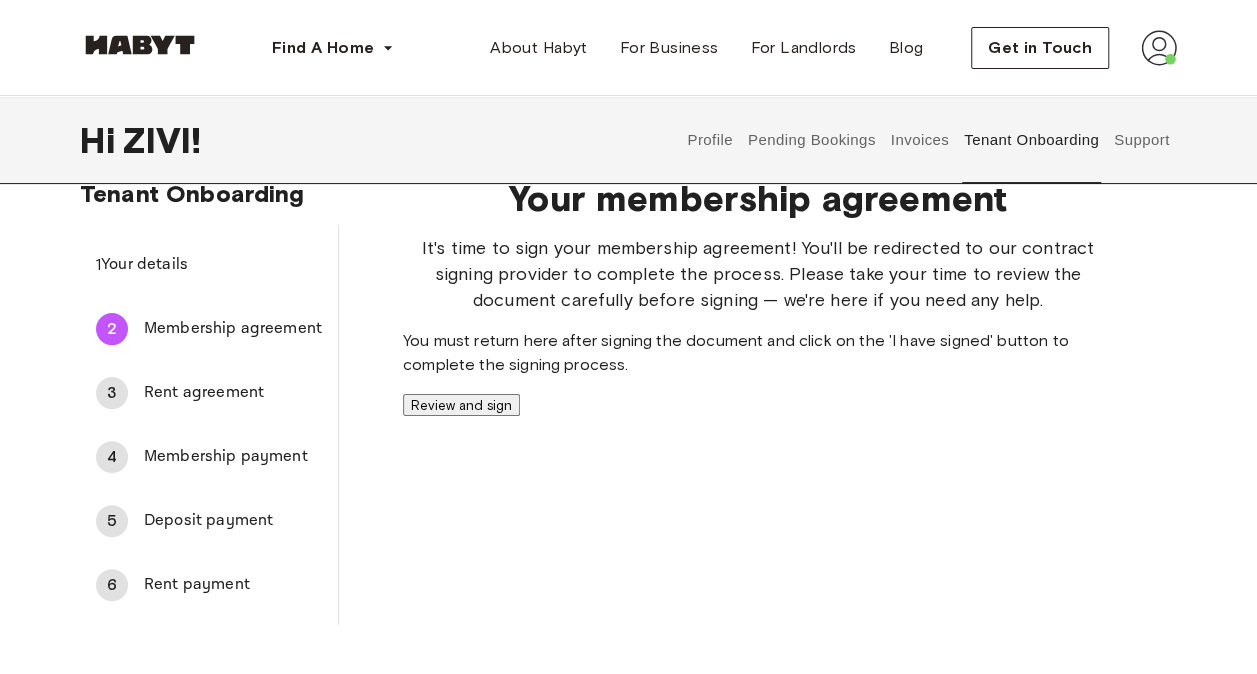 scroll, scrollTop: 0, scrollLeft: 0, axis: both 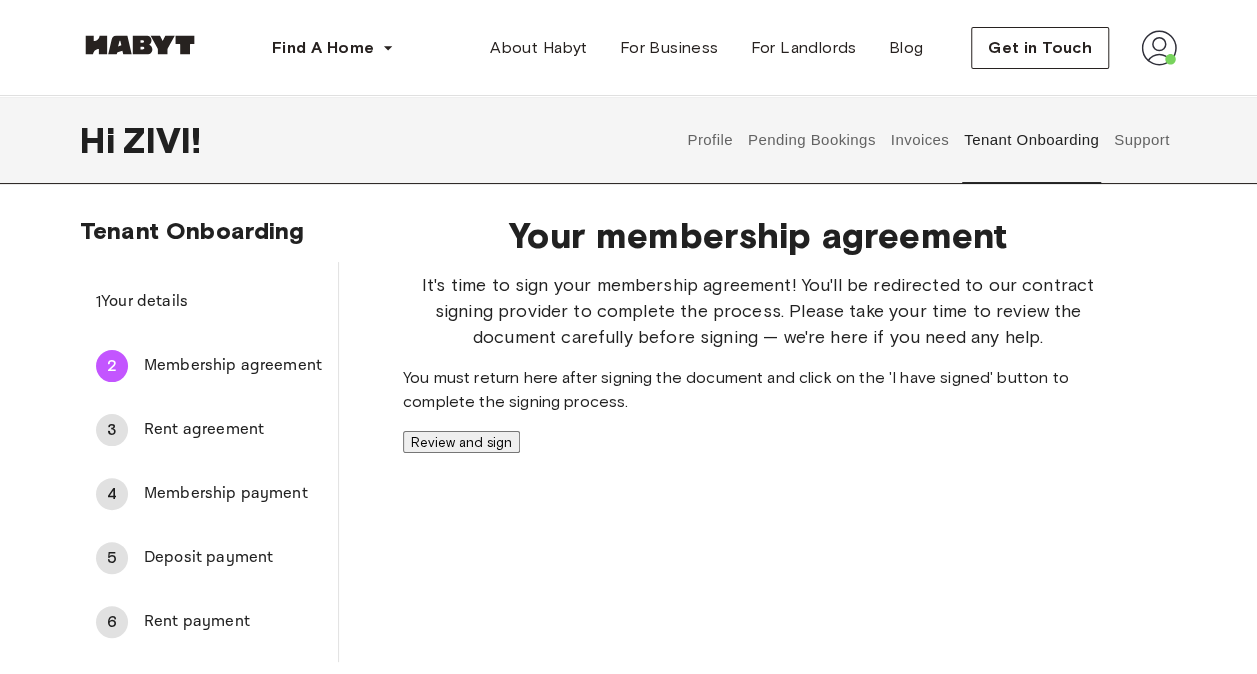 click on "Review and sign" at bounding box center [461, 442] 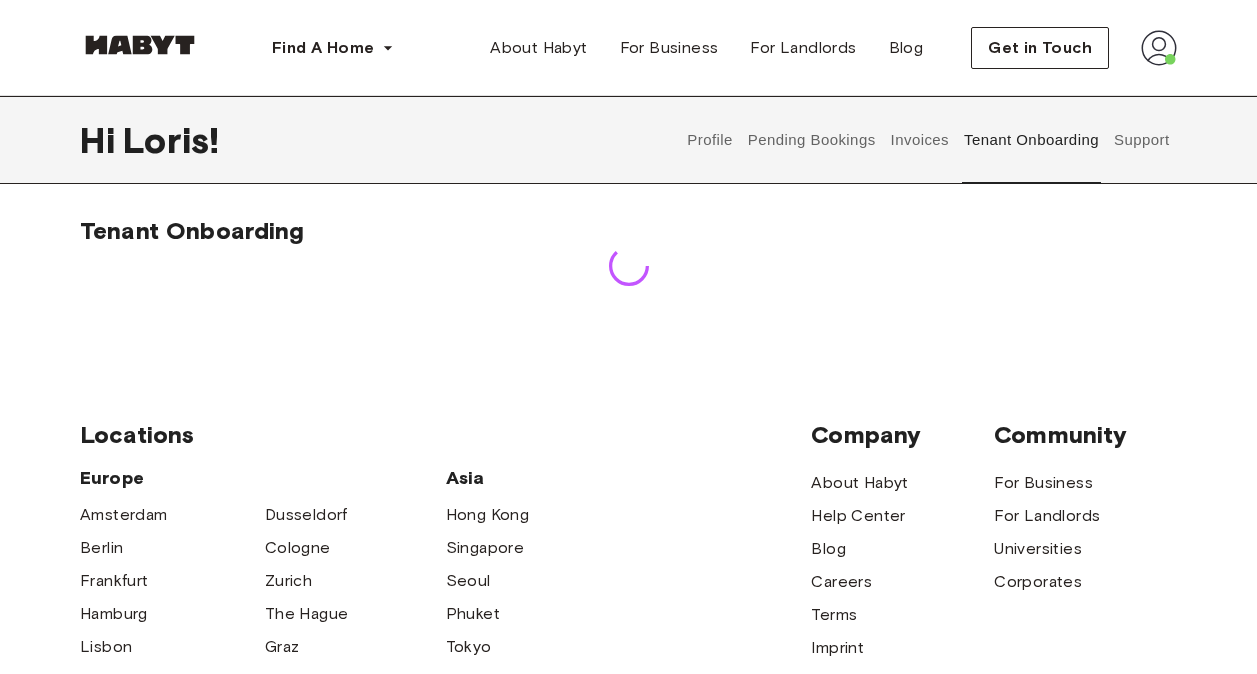 scroll, scrollTop: 0, scrollLeft: 0, axis: both 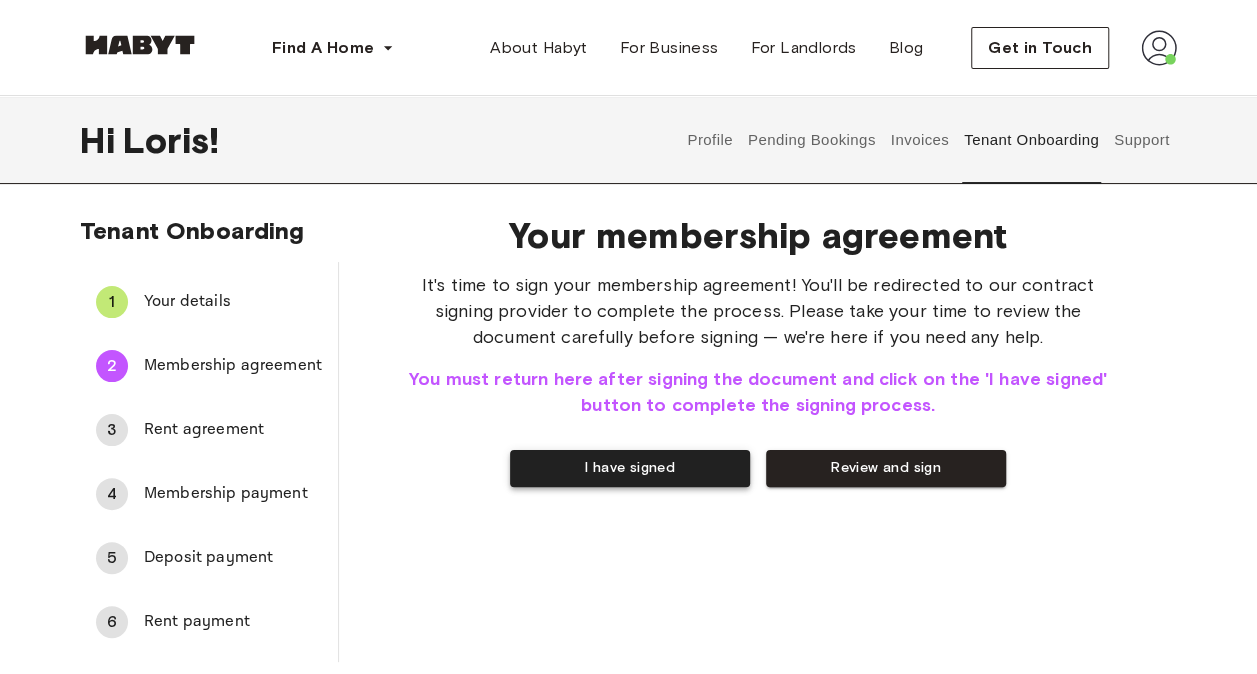 click on "I have signed" at bounding box center (630, 468) 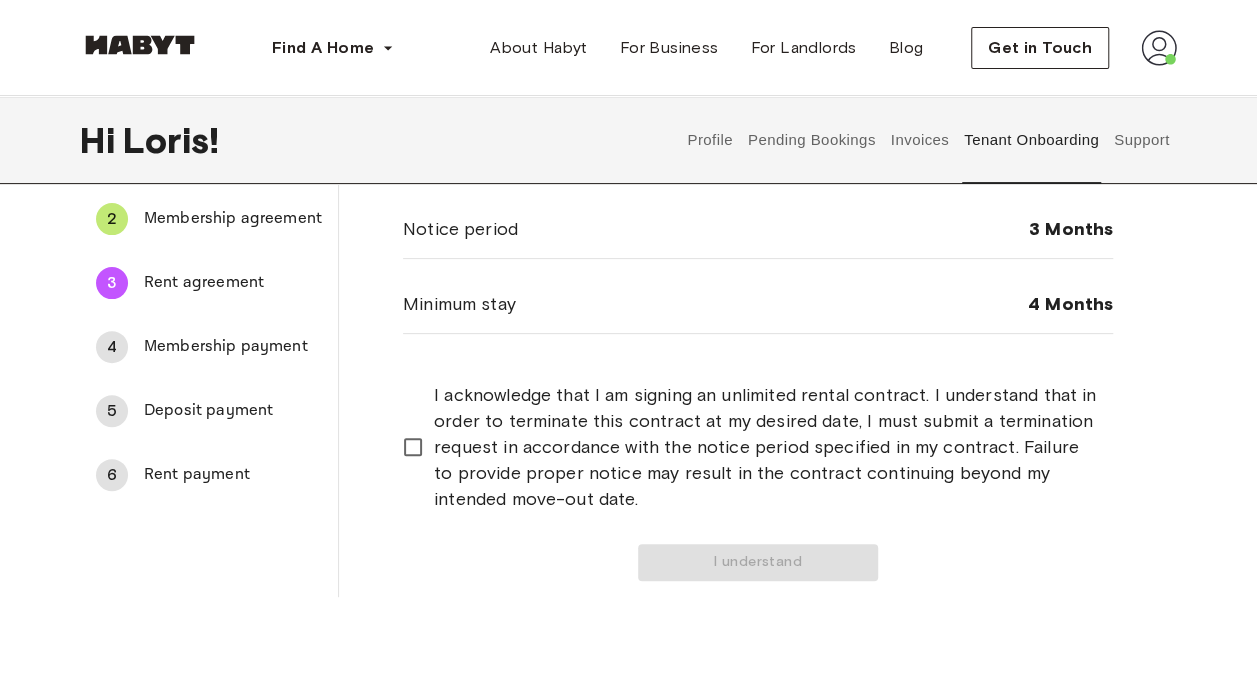 scroll, scrollTop: 150, scrollLeft: 0, axis: vertical 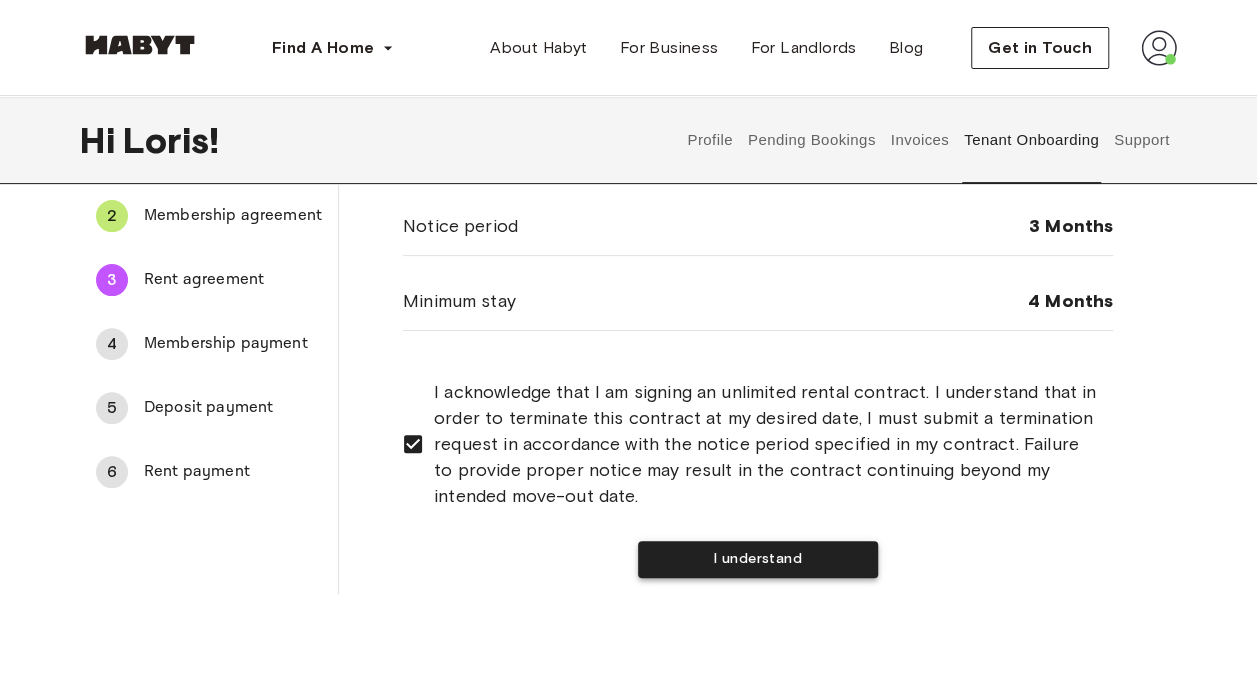click on "I understand" at bounding box center [758, 559] 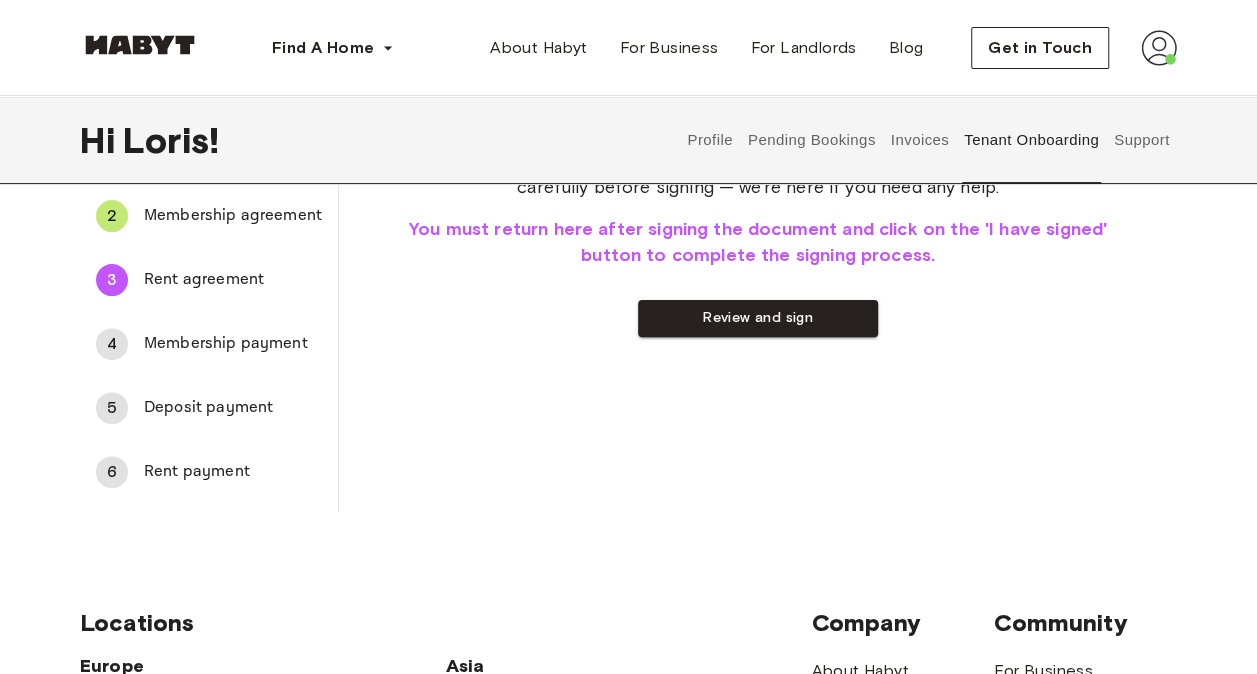 scroll, scrollTop: 0, scrollLeft: 0, axis: both 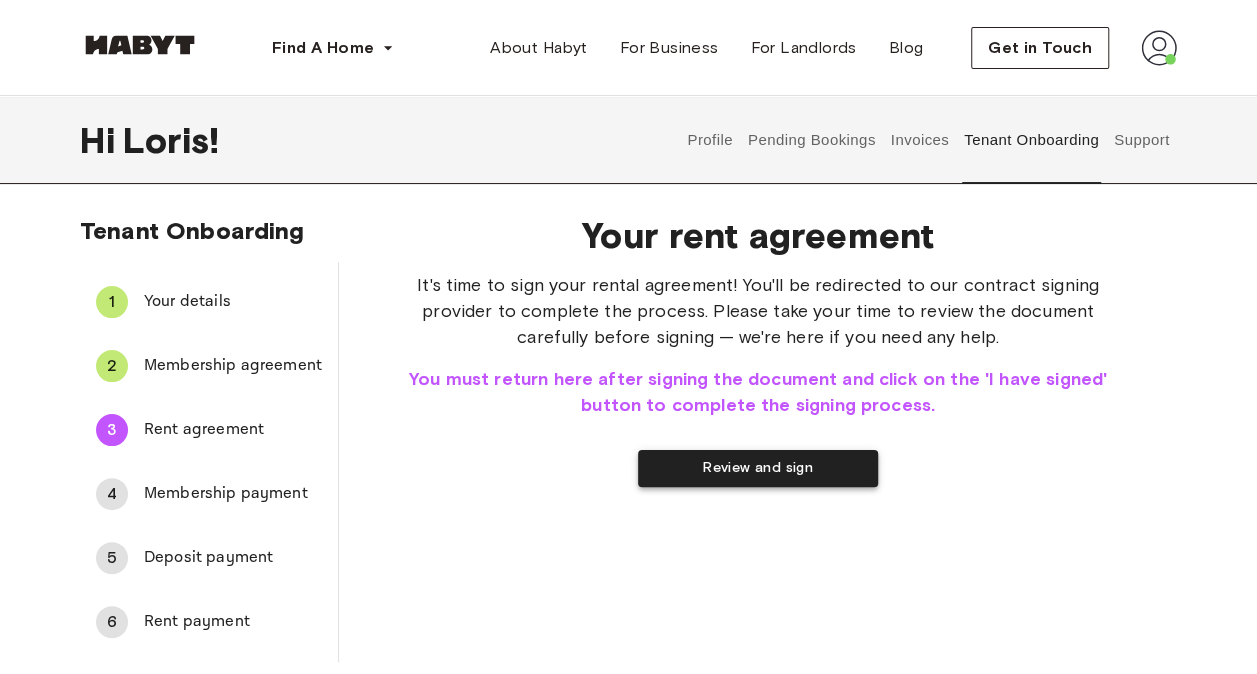 click on "Review and sign" at bounding box center [758, 468] 